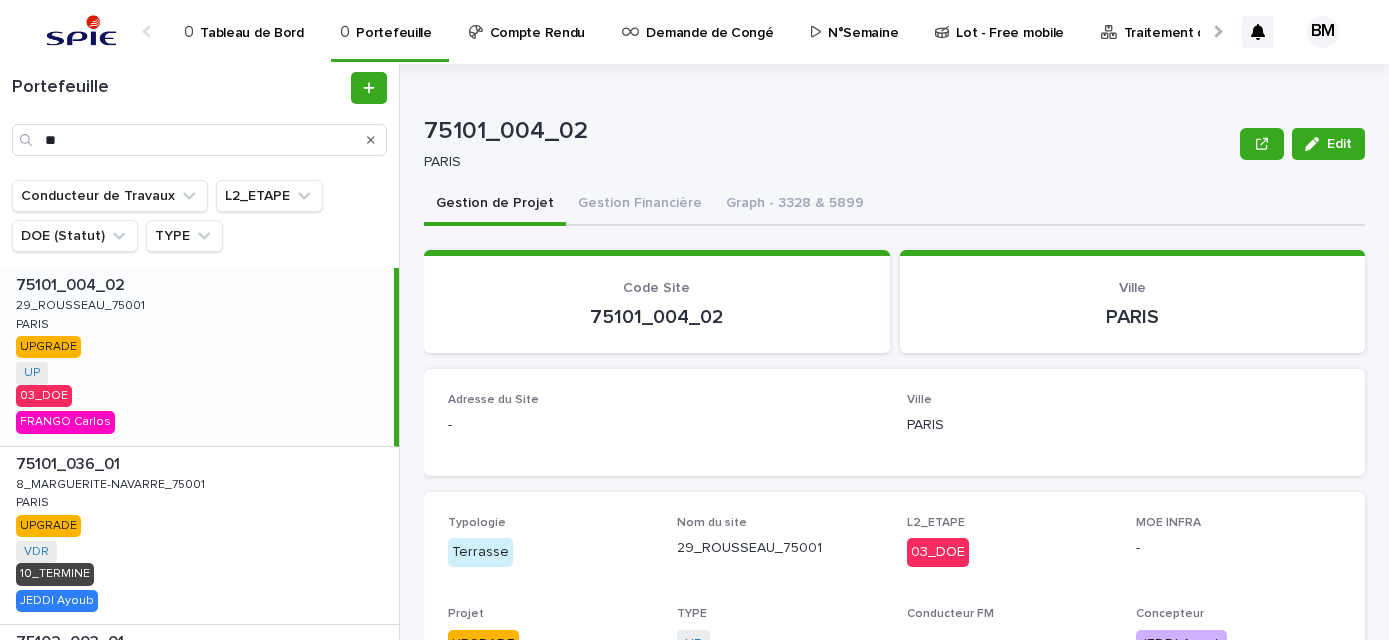 drag, startPoint x: 0, startPoint y: 0, endPoint x: 0, endPoint y: 139, distance: 139 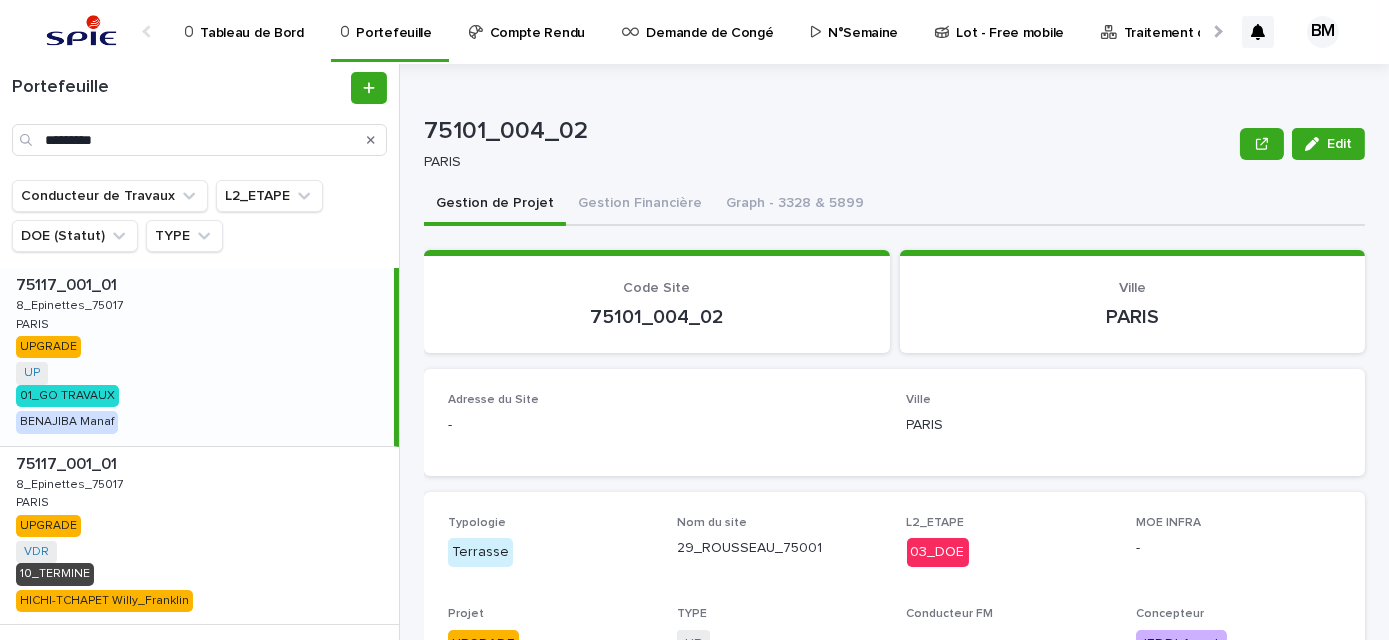 type on "*********" 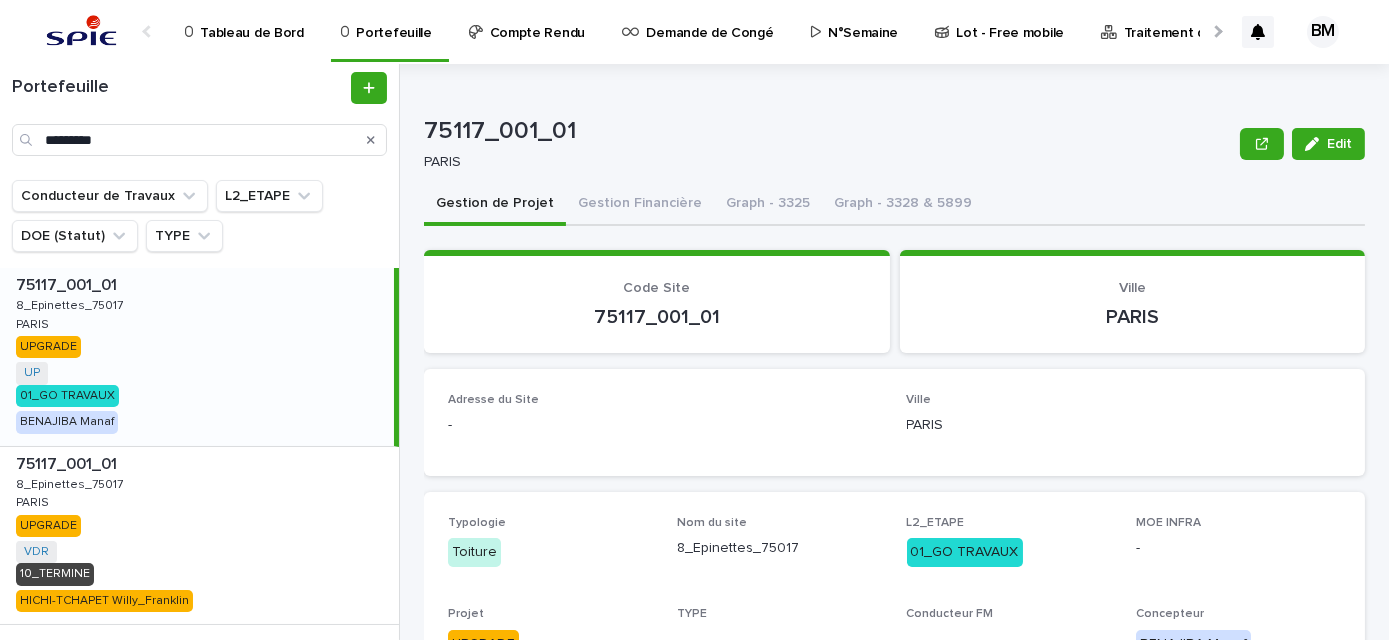 click on "Gestion Financière" at bounding box center (640, 205) 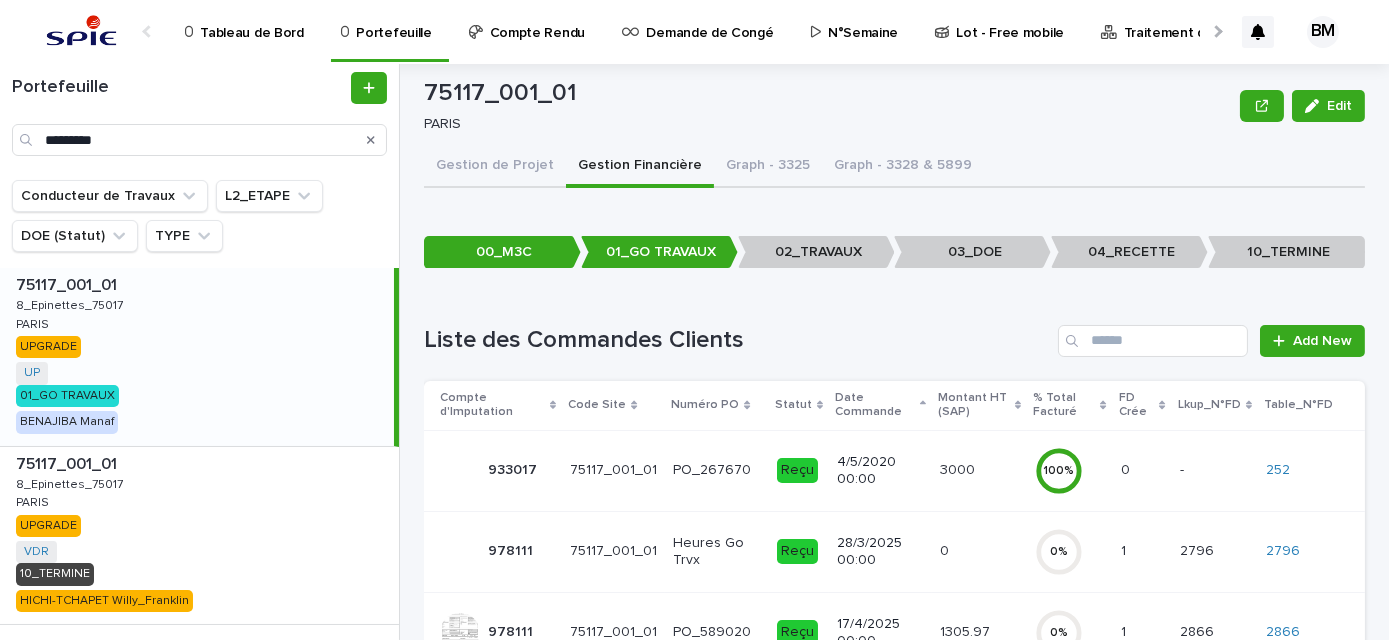 scroll, scrollTop: 12, scrollLeft: 0, axis: vertical 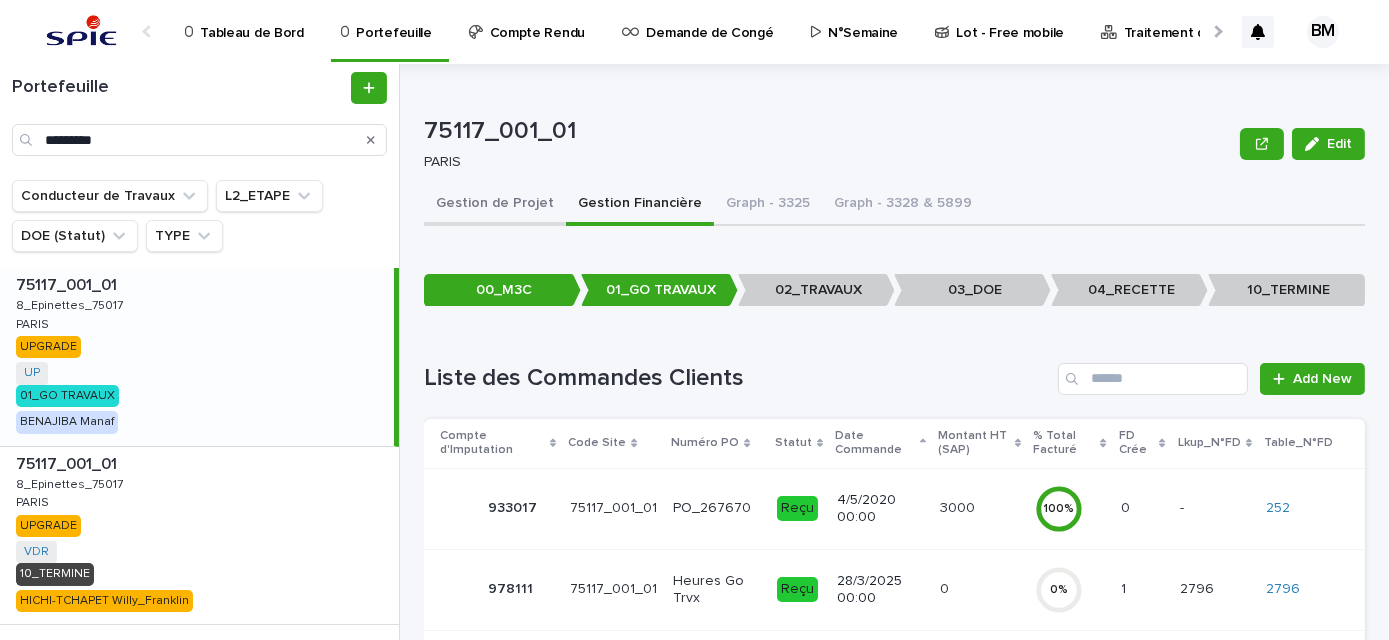 click on "Gestion de Projet" at bounding box center [495, 205] 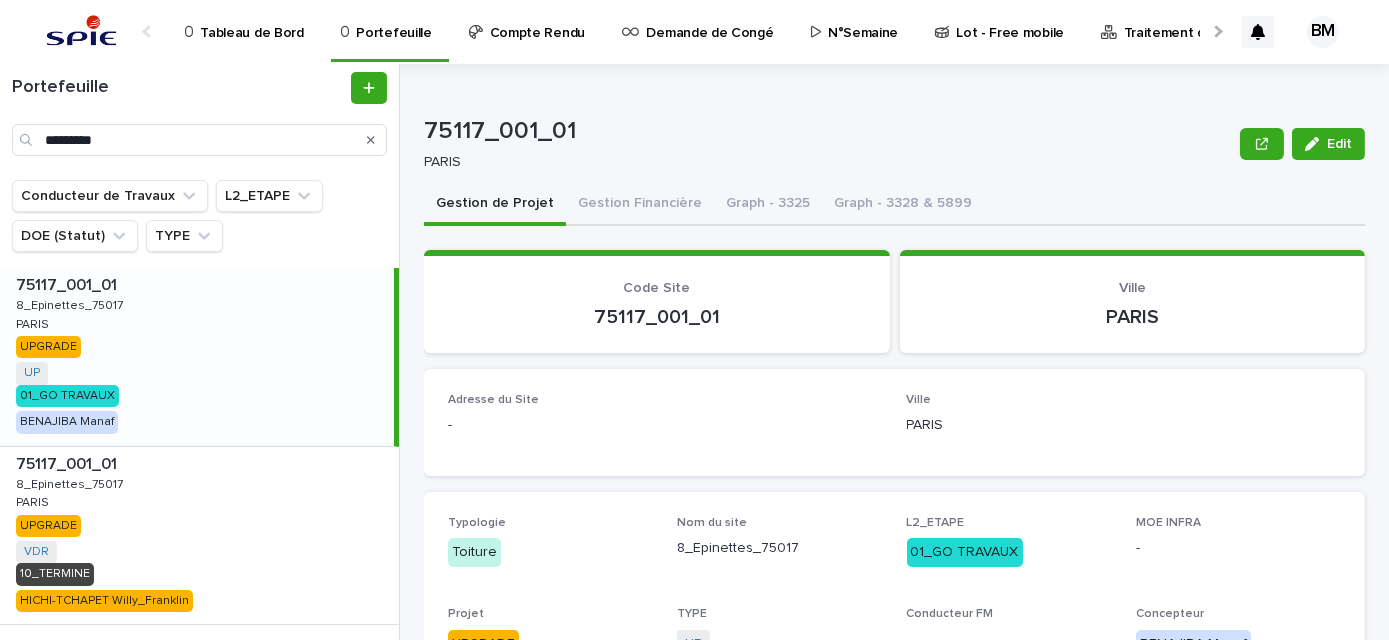 click on "Gestion de Projet" at bounding box center (495, 205) 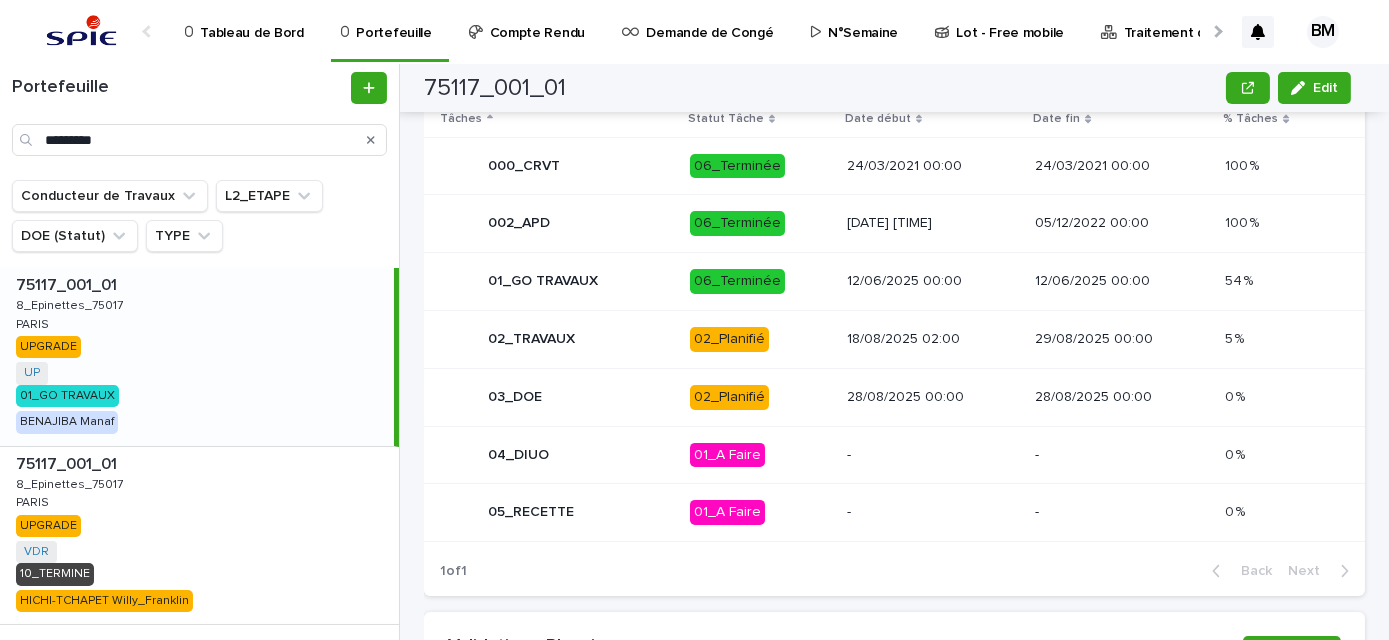 scroll, scrollTop: 1020, scrollLeft: 0, axis: vertical 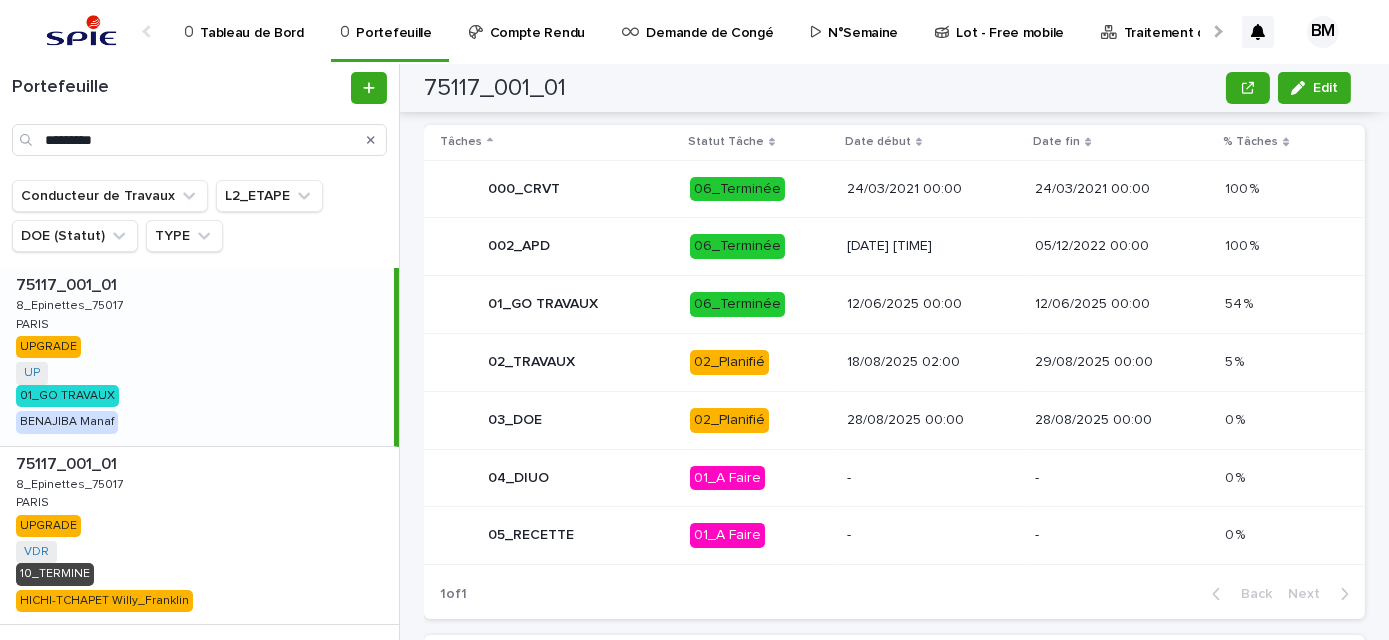click on "18/08/2025 02:00" at bounding box center (933, 362) 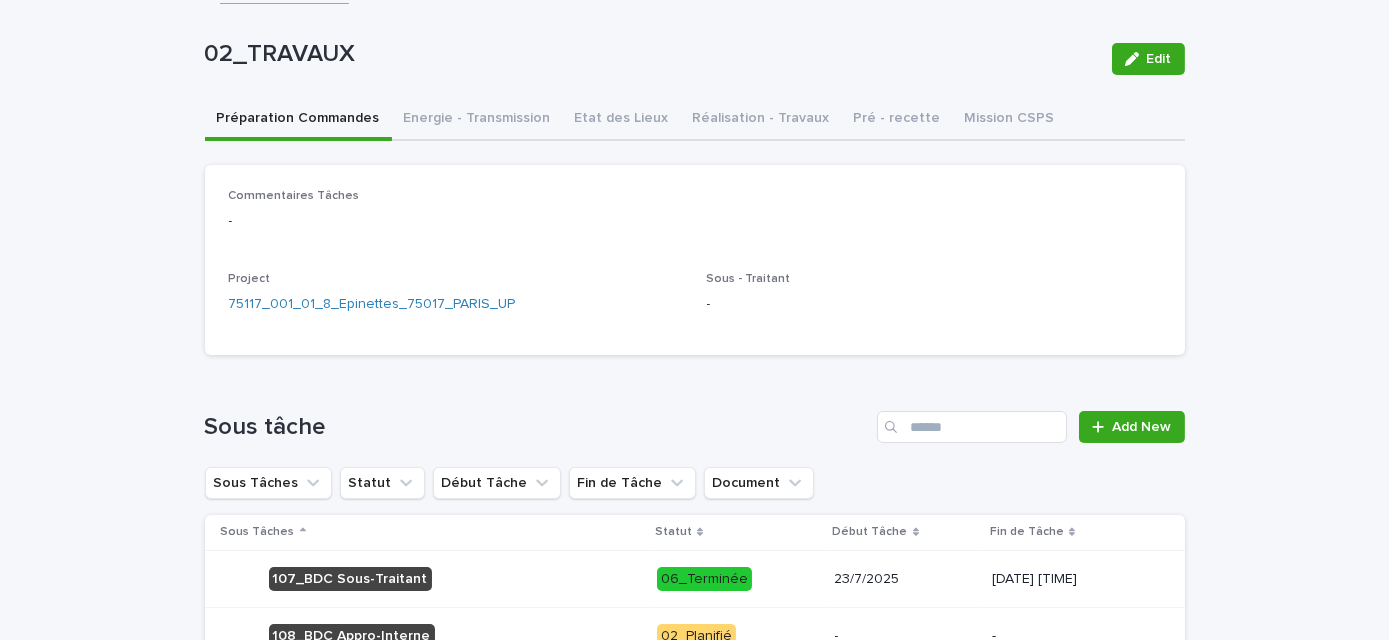scroll, scrollTop: 82, scrollLeft: 0, axis: vertical 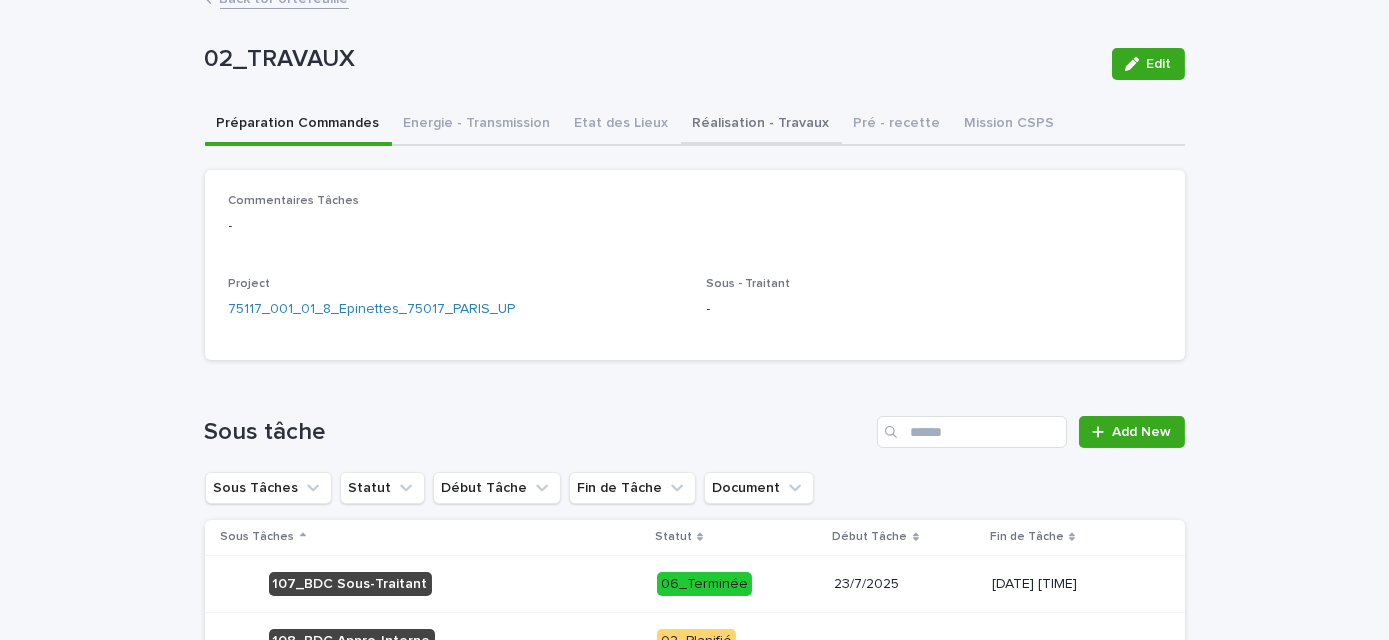 click on "Réalisation - Travaux" at bounding box center [761, 125] 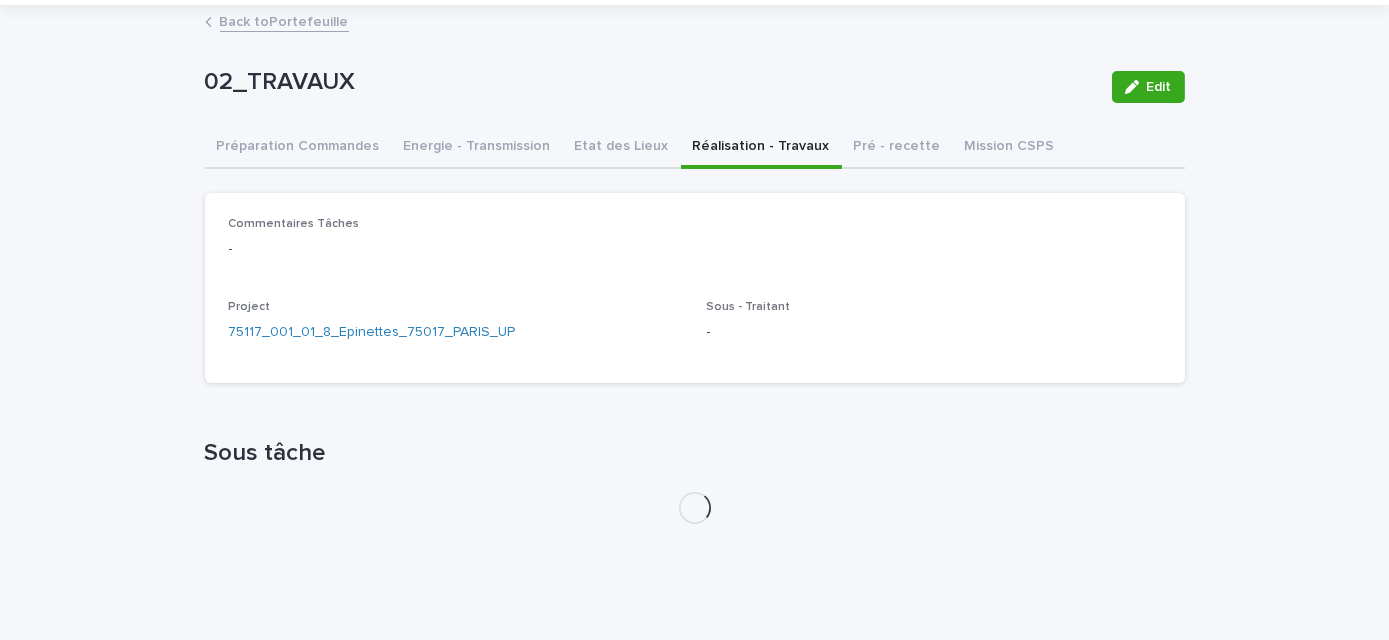 scroll, scrollTop: 57, scrollLeft: 0, axis: vertical 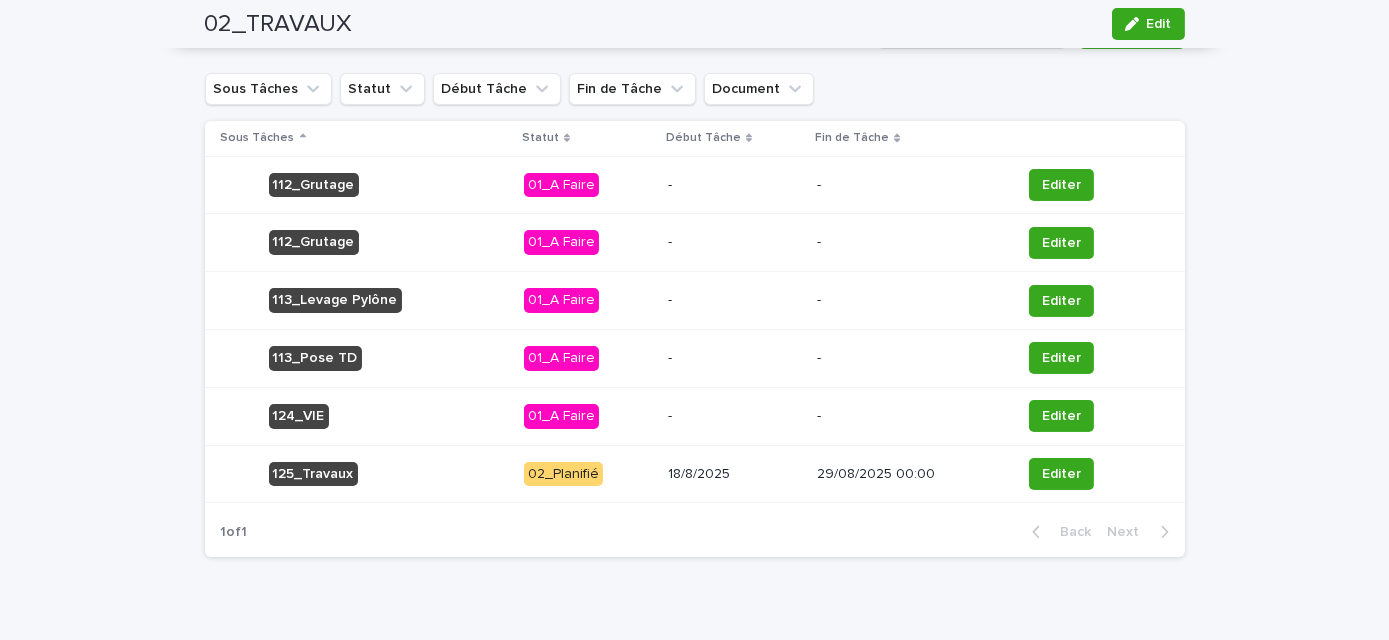click on "18/8/2025" at bounding box center [734, 474] 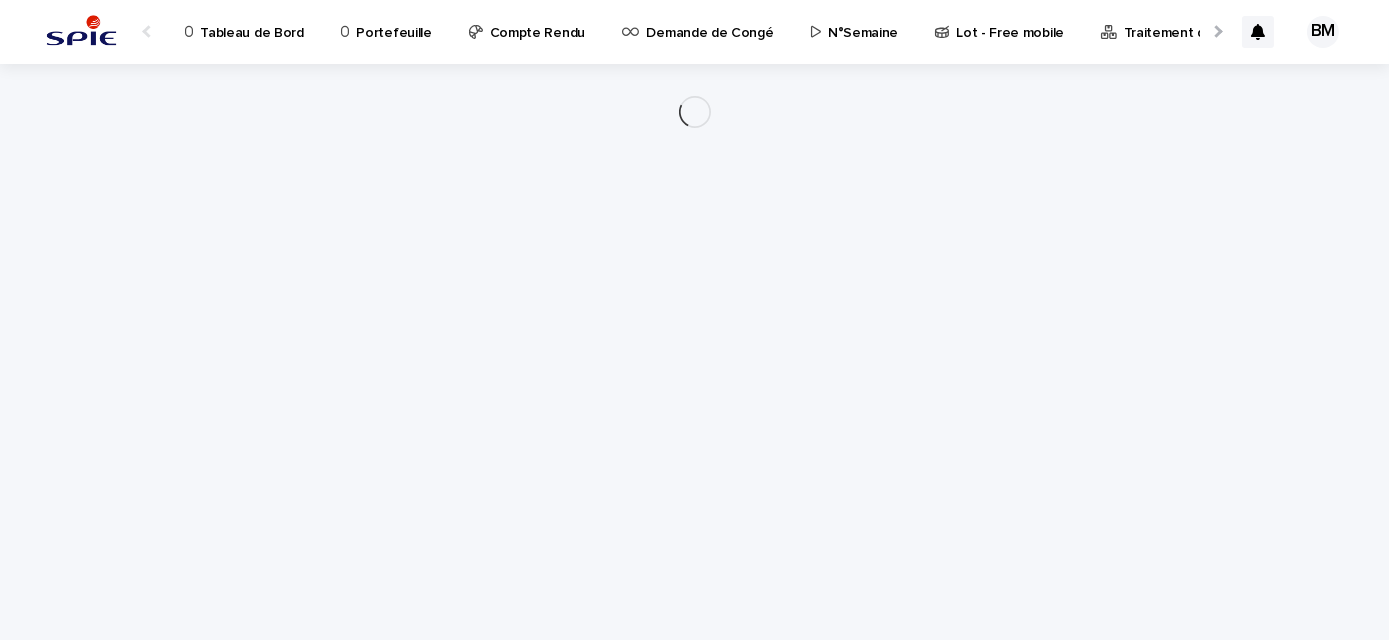 scroll, scrollTop: 0, scrollLeft: 0, axis: both 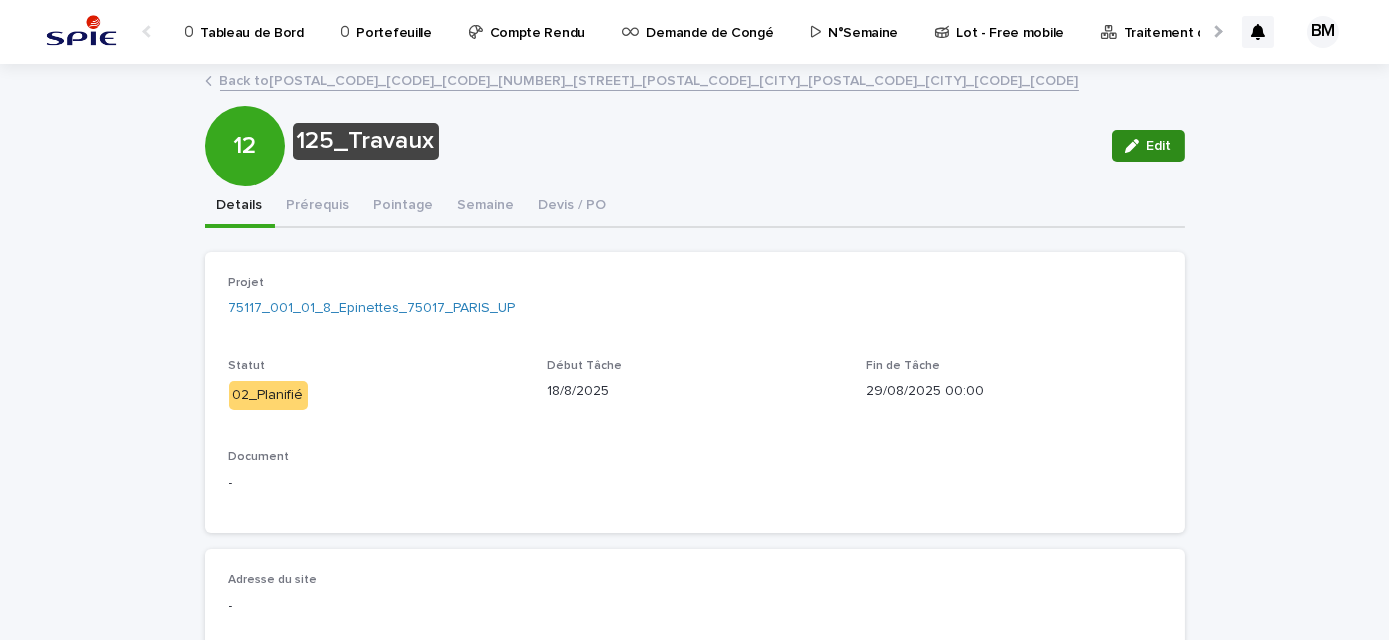 click on "Edit" at bounding box center (1159, 146) 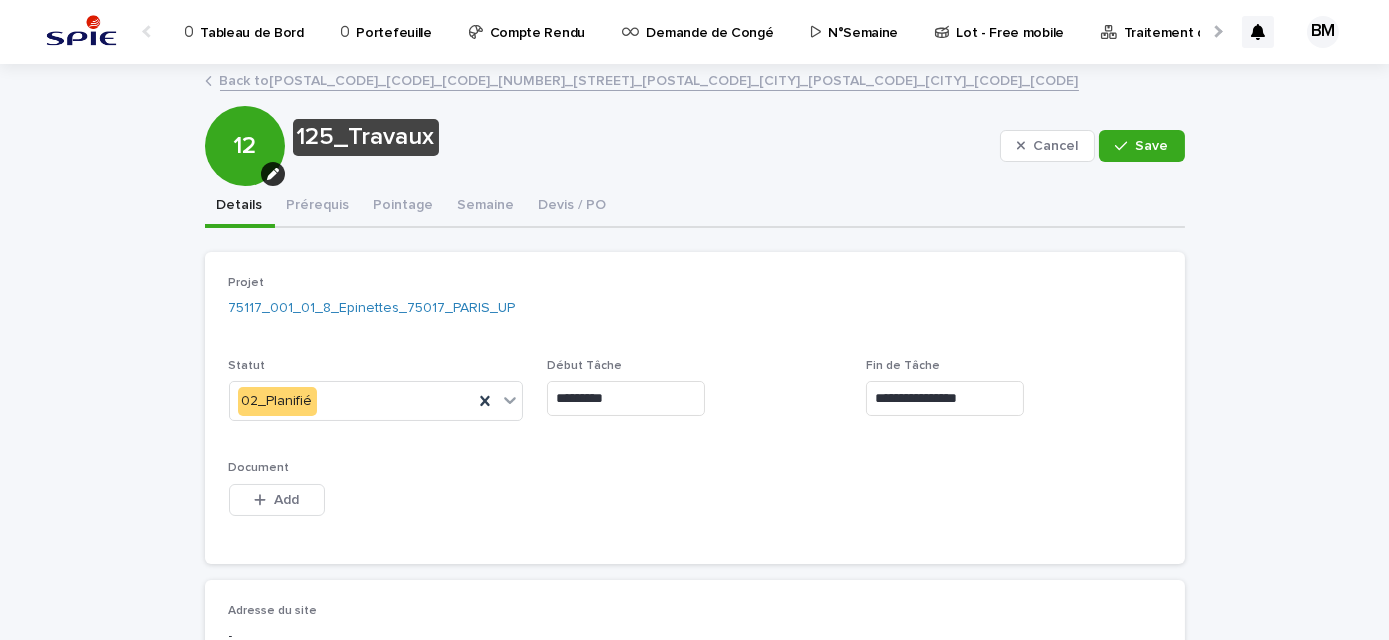 click on "*********" at bounding box center (626, 398) 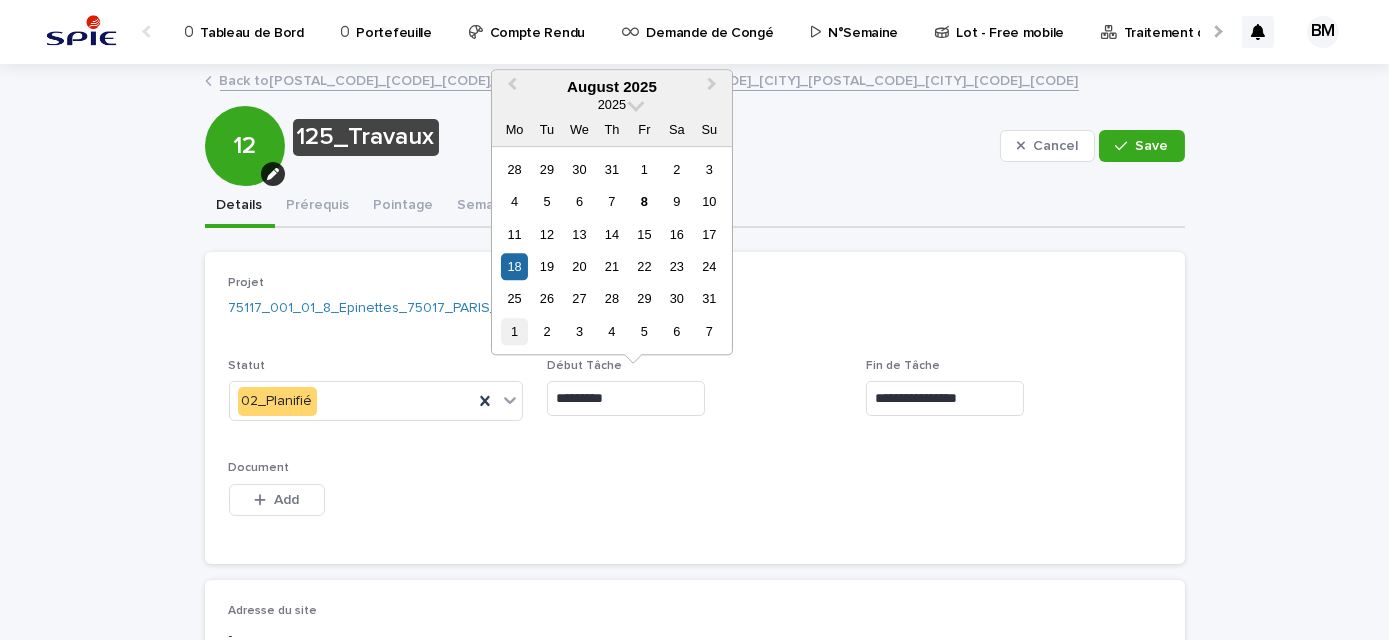 click on "1" at bounding box center [514, 331] 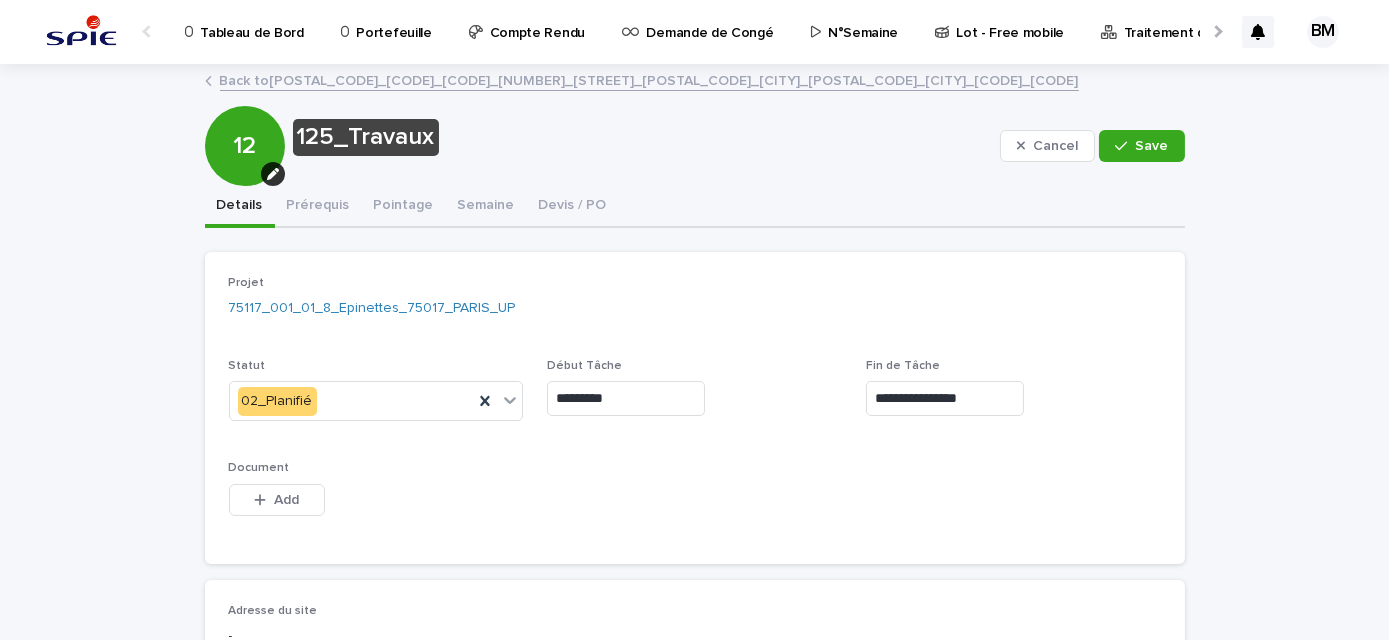 type on "********" 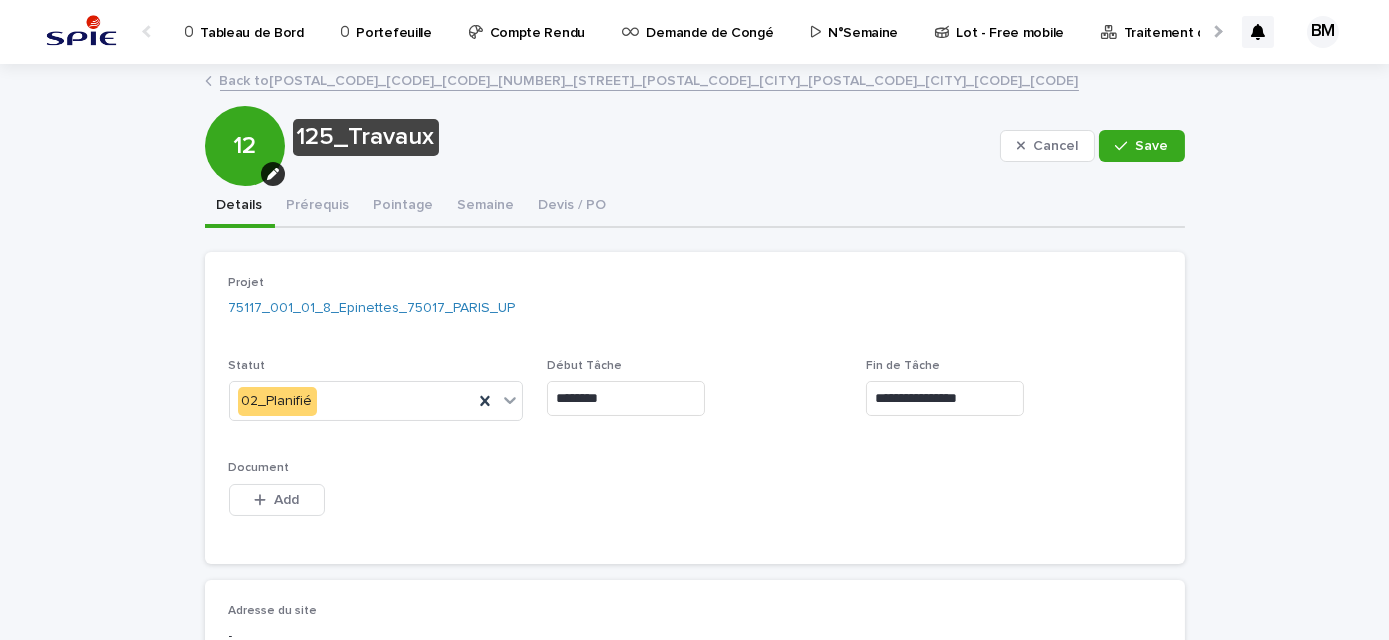 click on "**********" at bounding box center [945, 398] 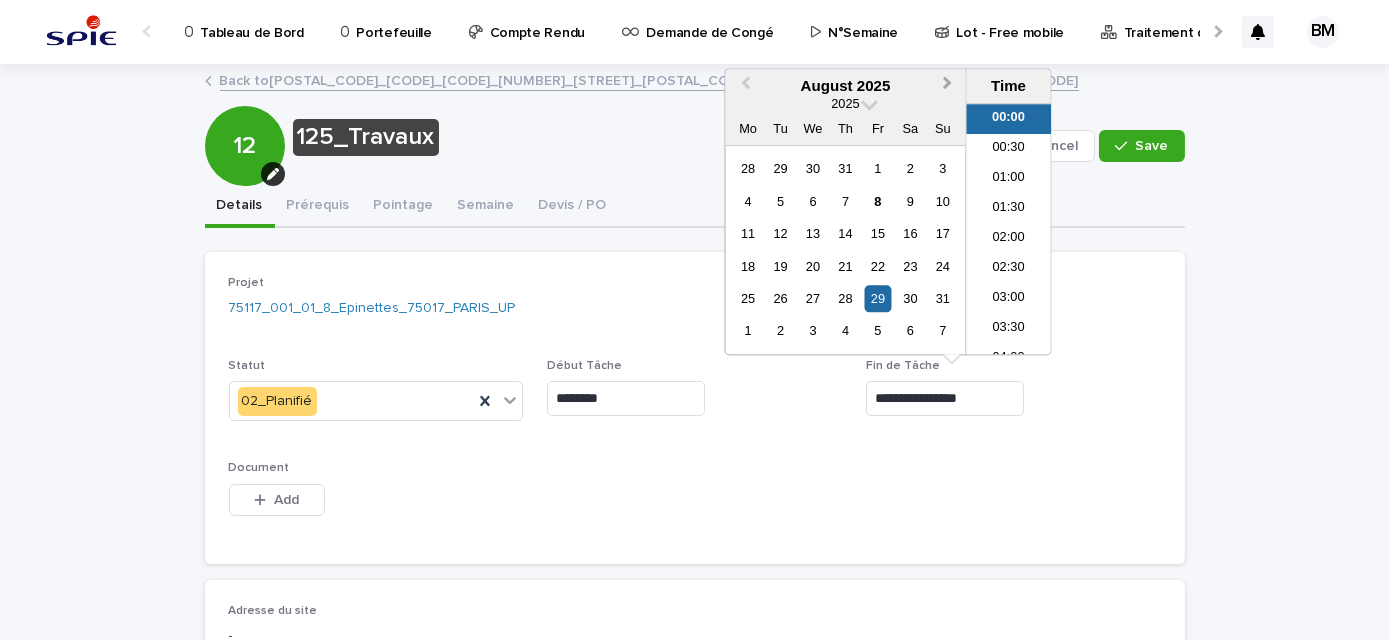 click on "Next Month" at bounding box center [948, 86] 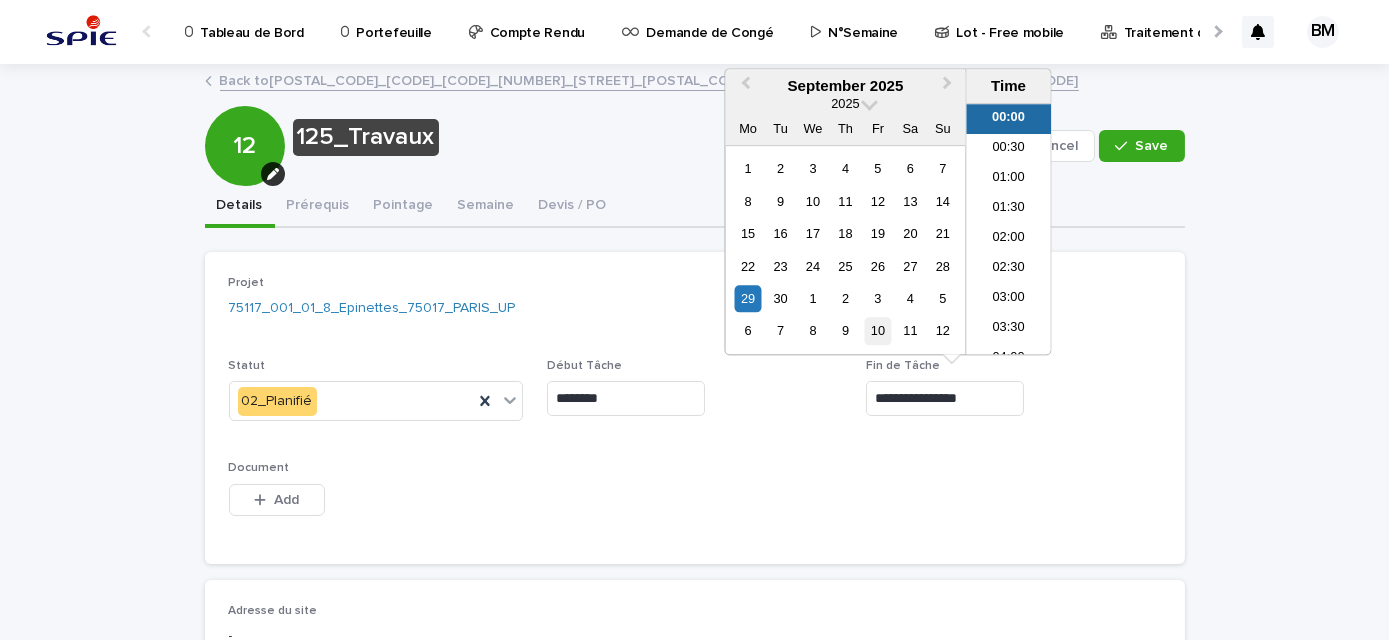click on "10" at bounding box center (877, 331) 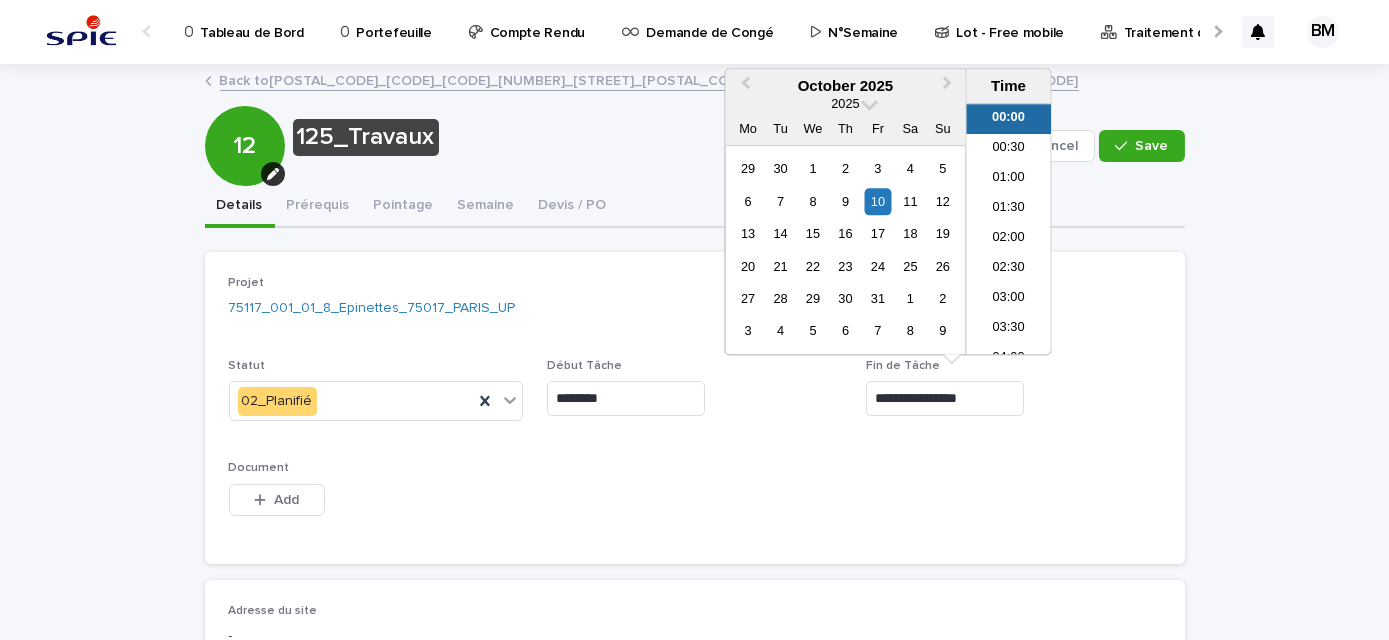 type on "**********" 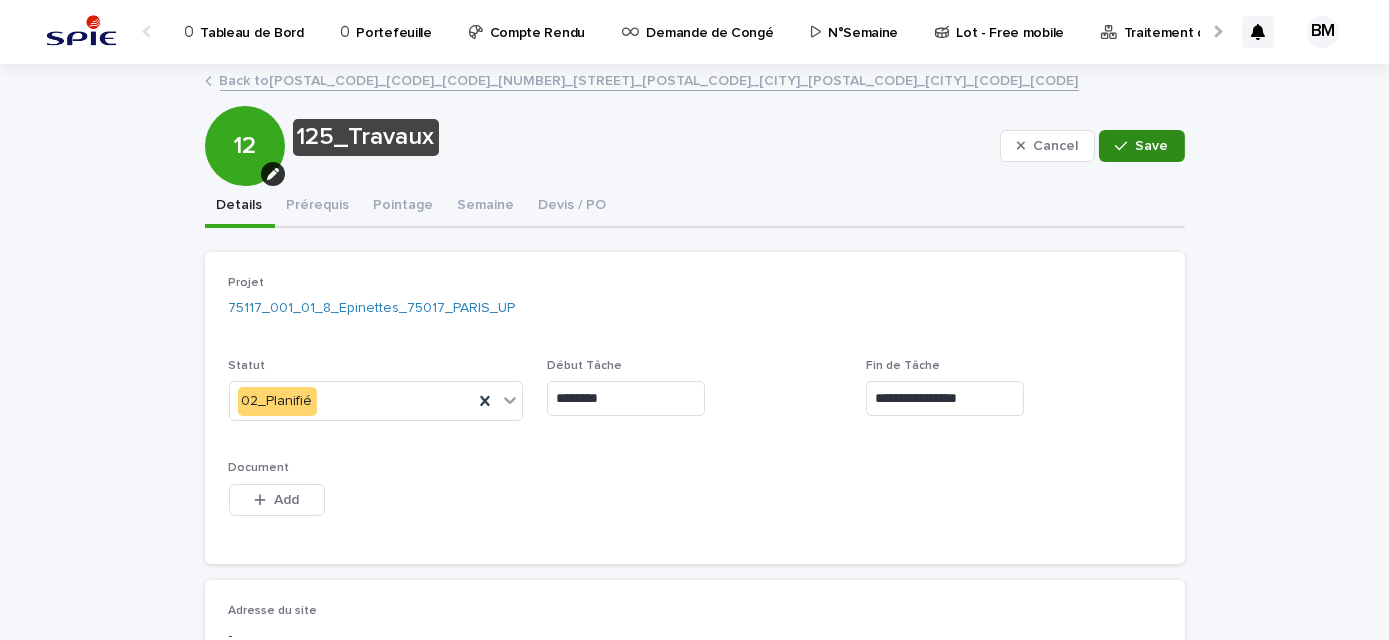 click on "Save" at bounding box center (1141, 146) 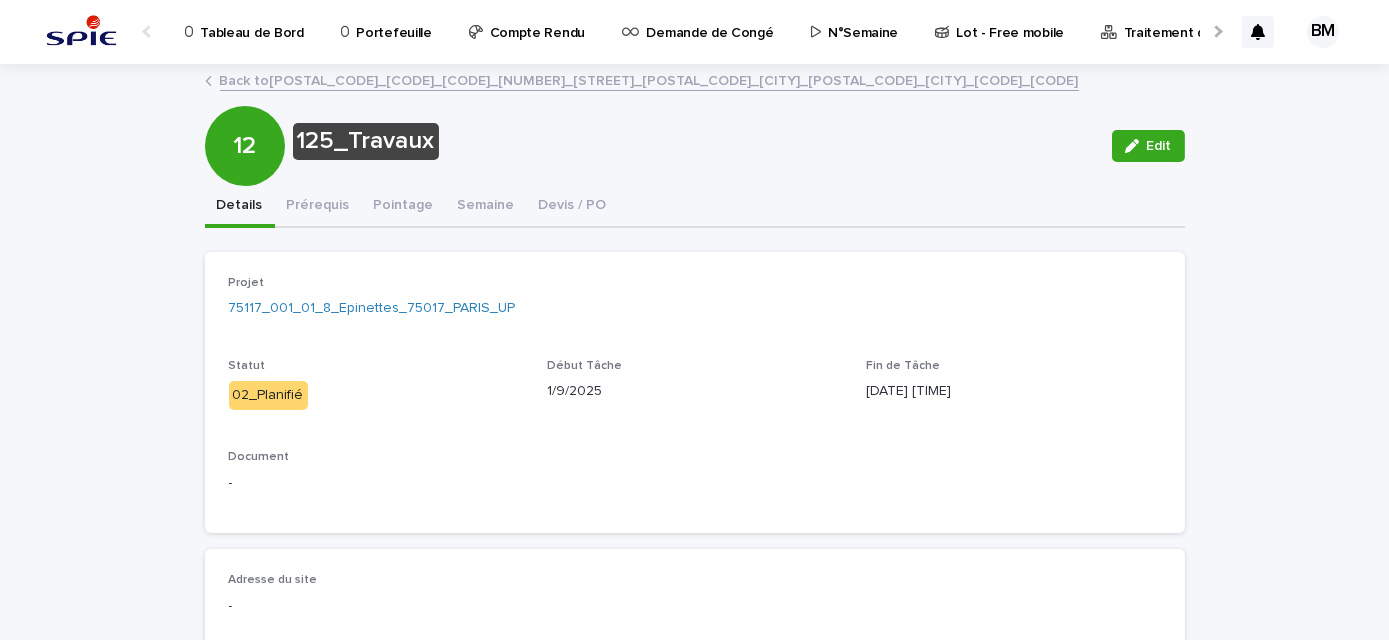 click on "Back to  [POSTAL_CODE]_[CODE]_[CODE]_[NUMBER]_[STREET]_[POSTAL_CODE]_[CITY]_[POSTAL_CODE]_[CITY]_[CODE]_[CODE]" at bounding box center (649, 79) 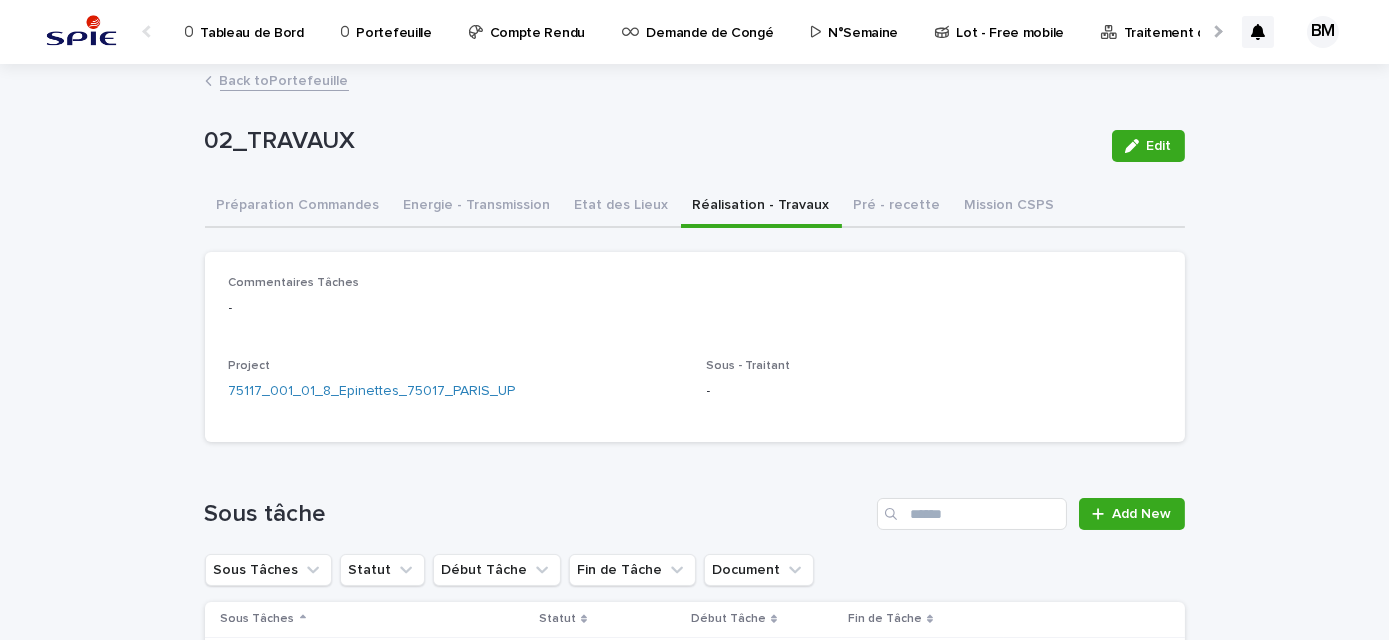 click on "Réalisation - Travaux" at bounding box center (761, 207) 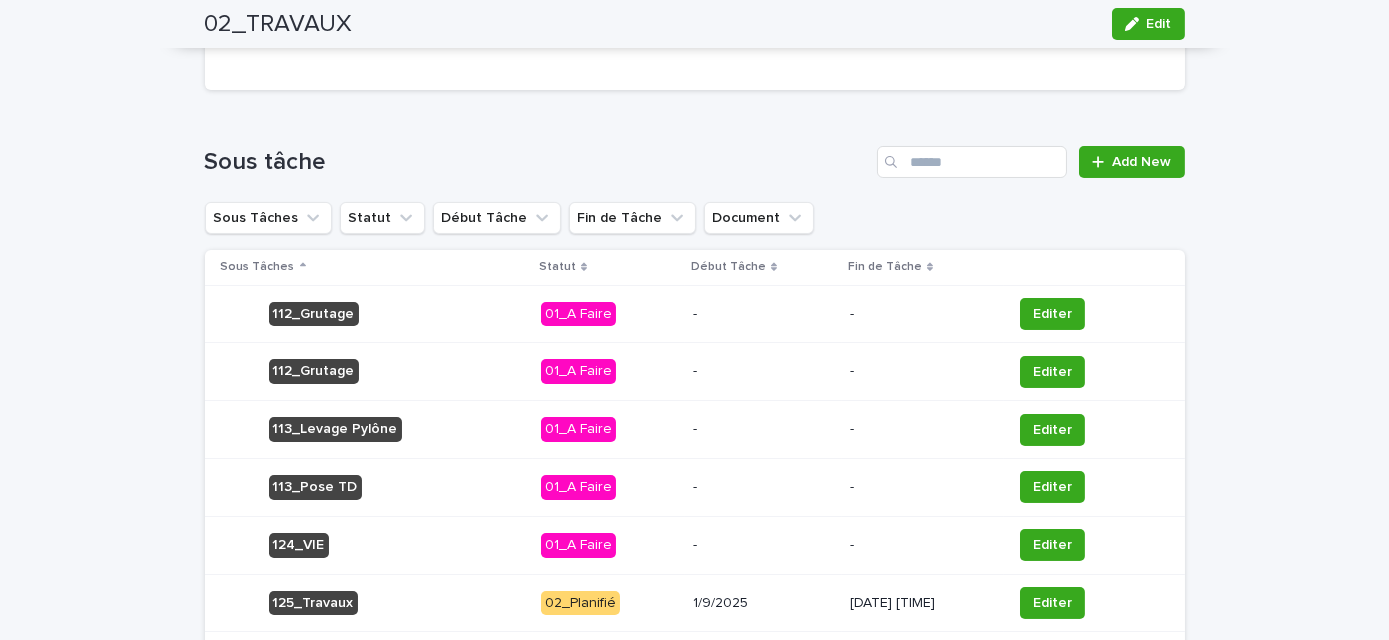 scroll, scrollTop: 356, scrollLeft: 0, axis: vertical 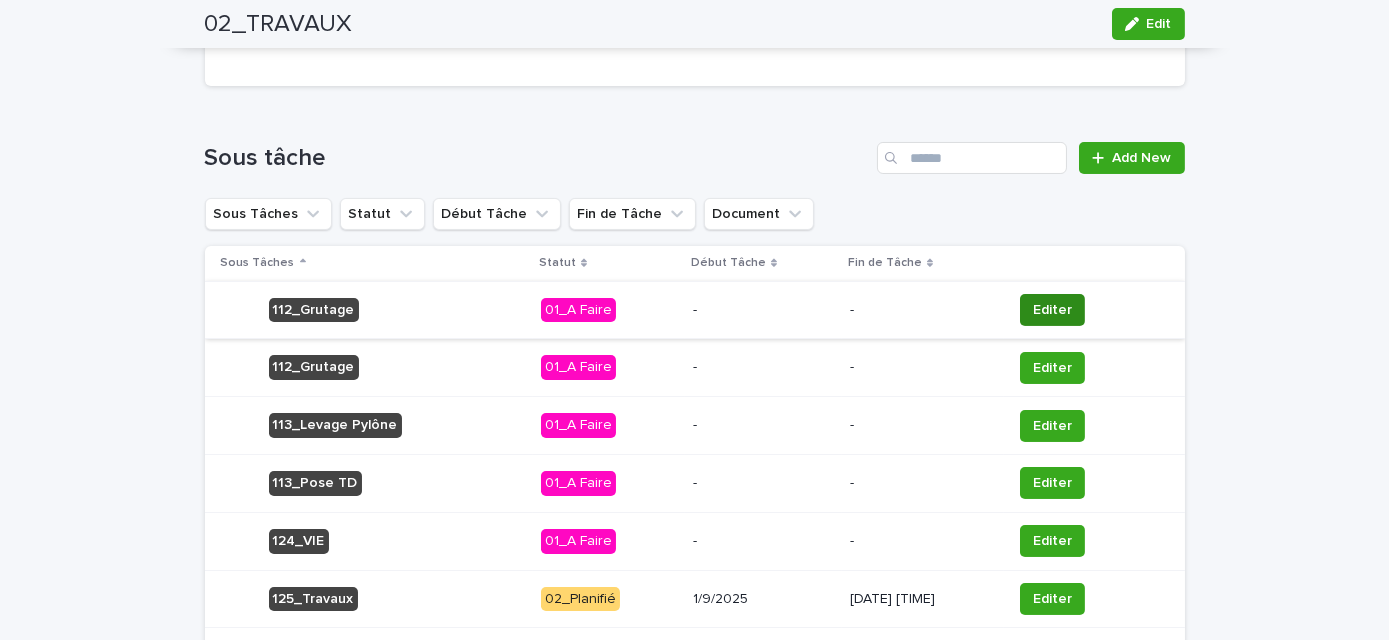 click on "Editer" at bounding box center (1052, 310) 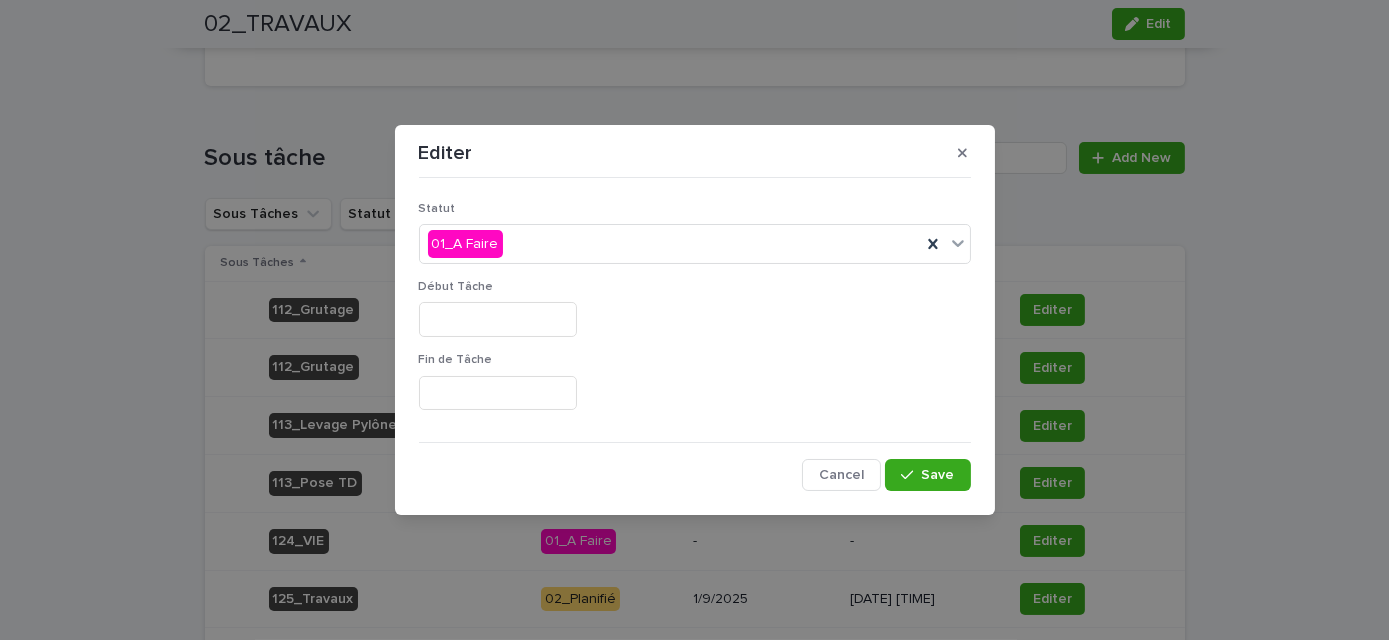 click at bounding box center (498, 319) 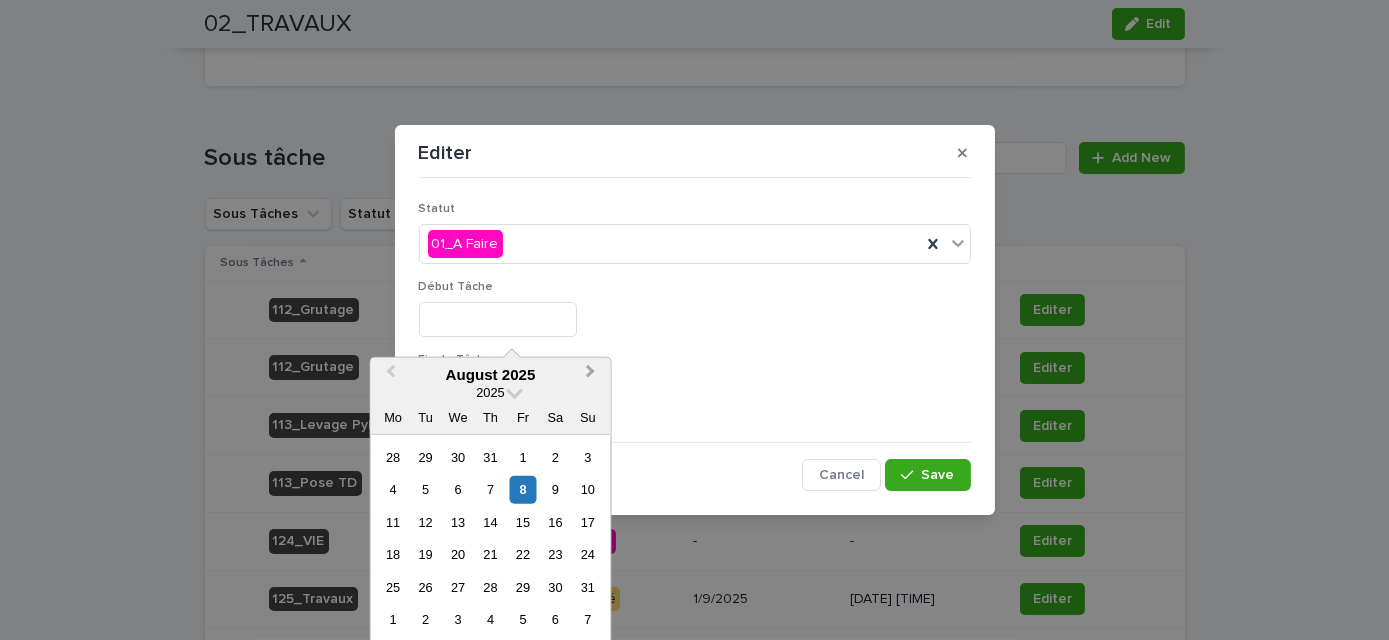 click on "Next Month" at bounding box center [593, 376] 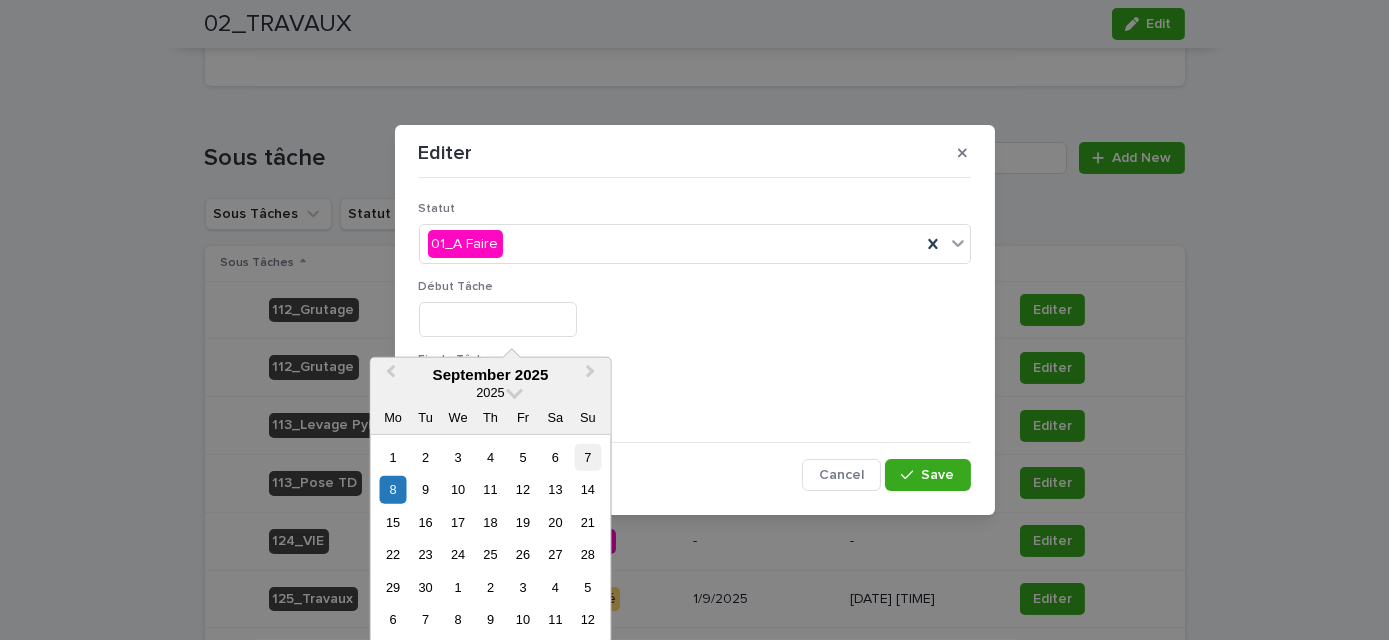 click on "7" at bounding box center [587, 457] 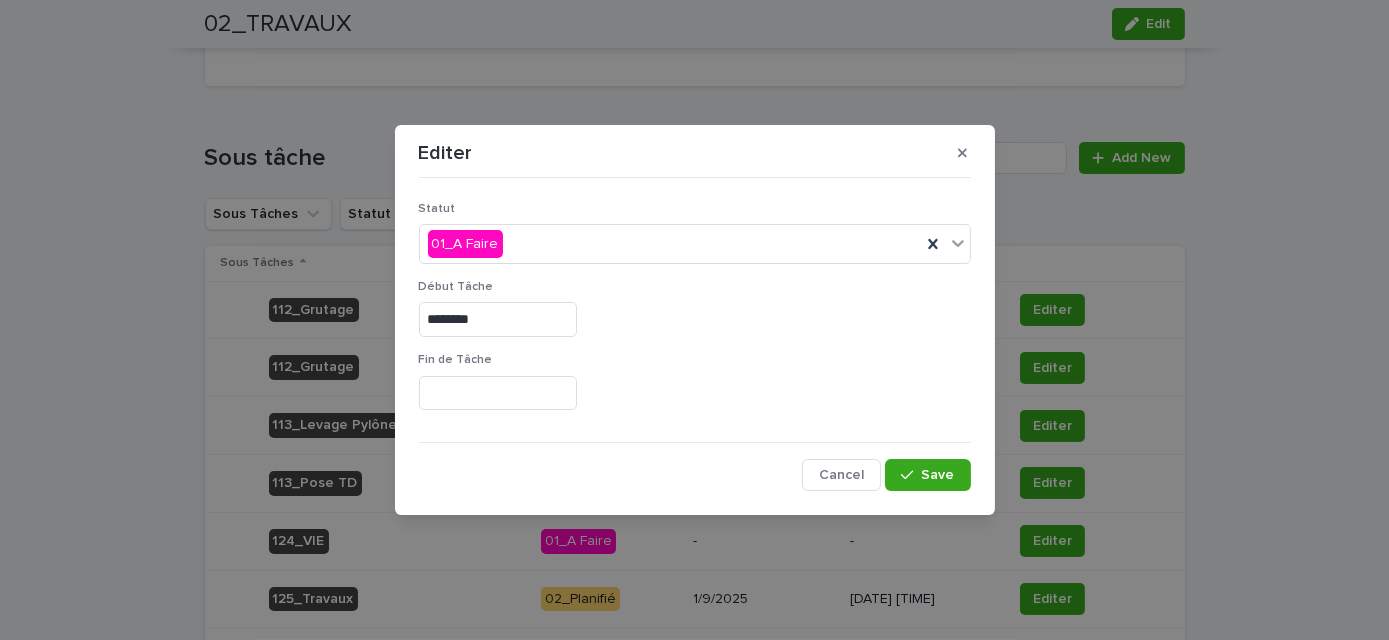 click at bounding box center [498, 393] 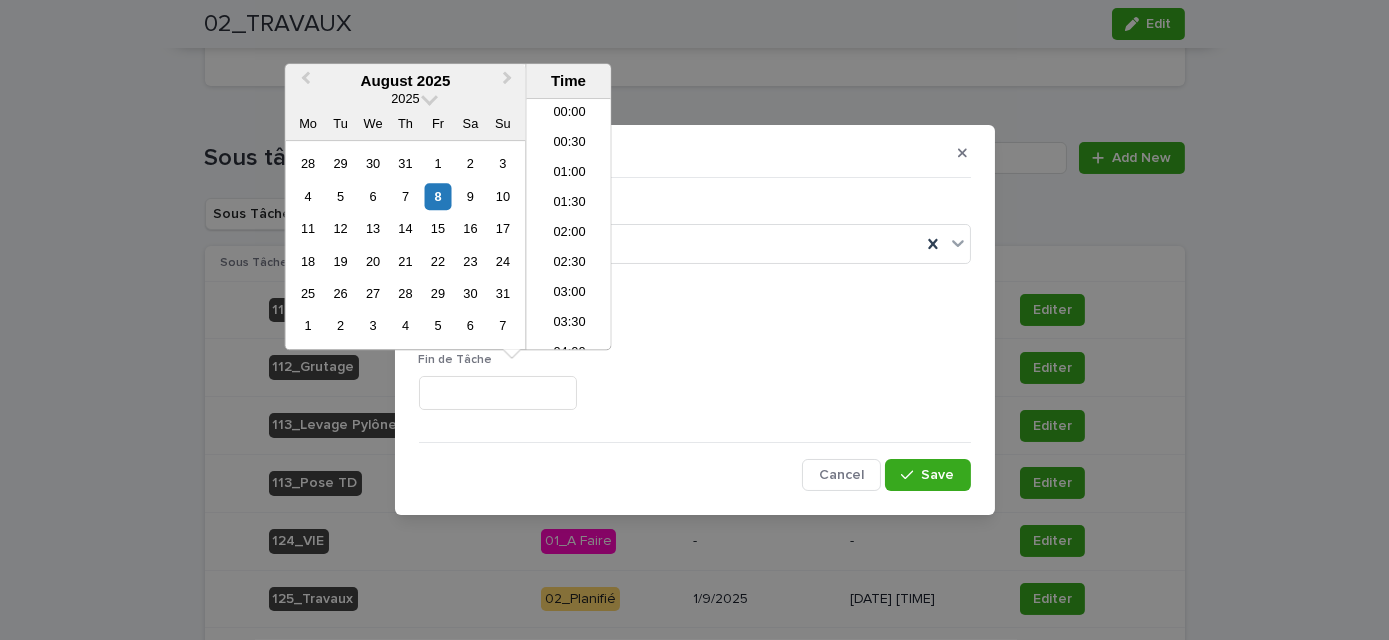 scroll, scrollTop: 820, scrollLeft: 0, axis: vertical 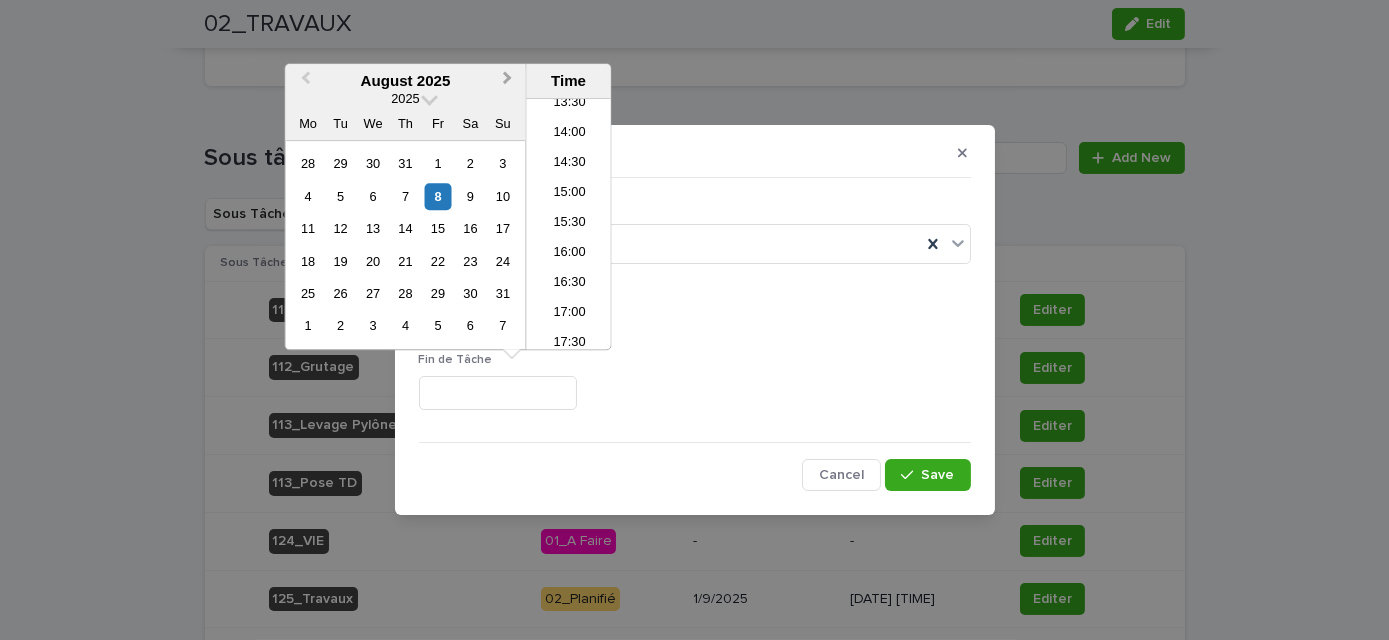 click on "Next Month" at bounding box center (508, 81) 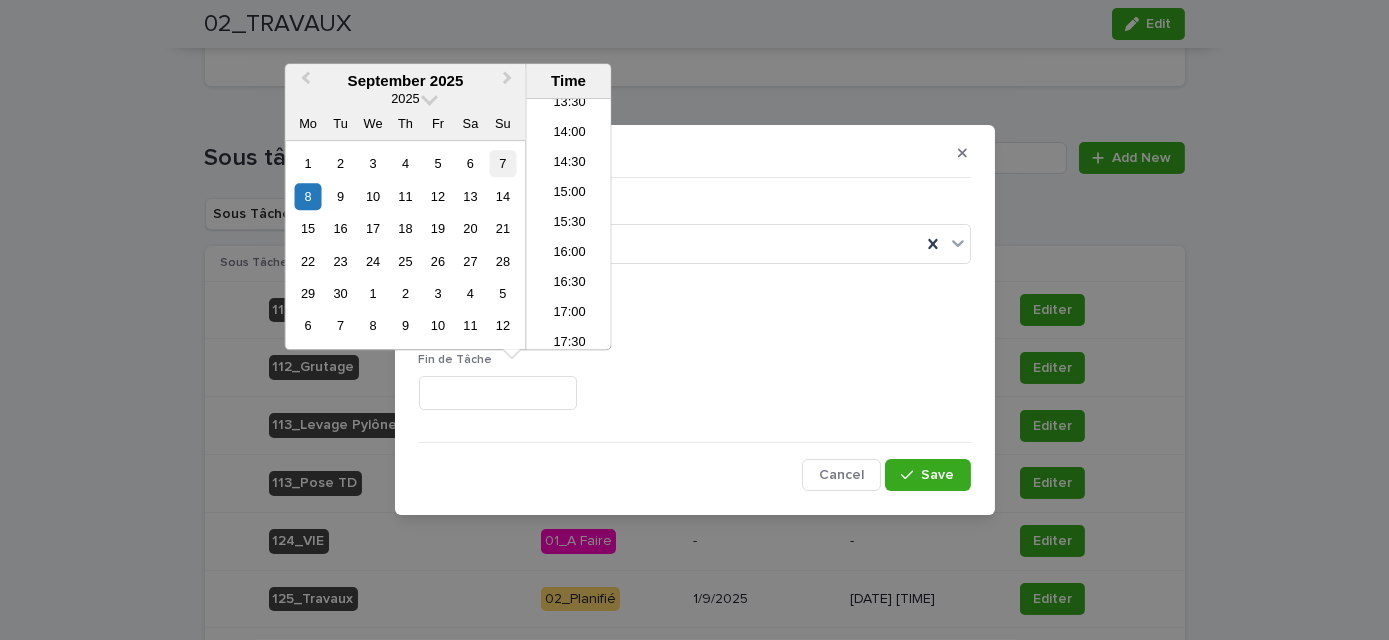 click on "7" at bounding box center (502, 163) 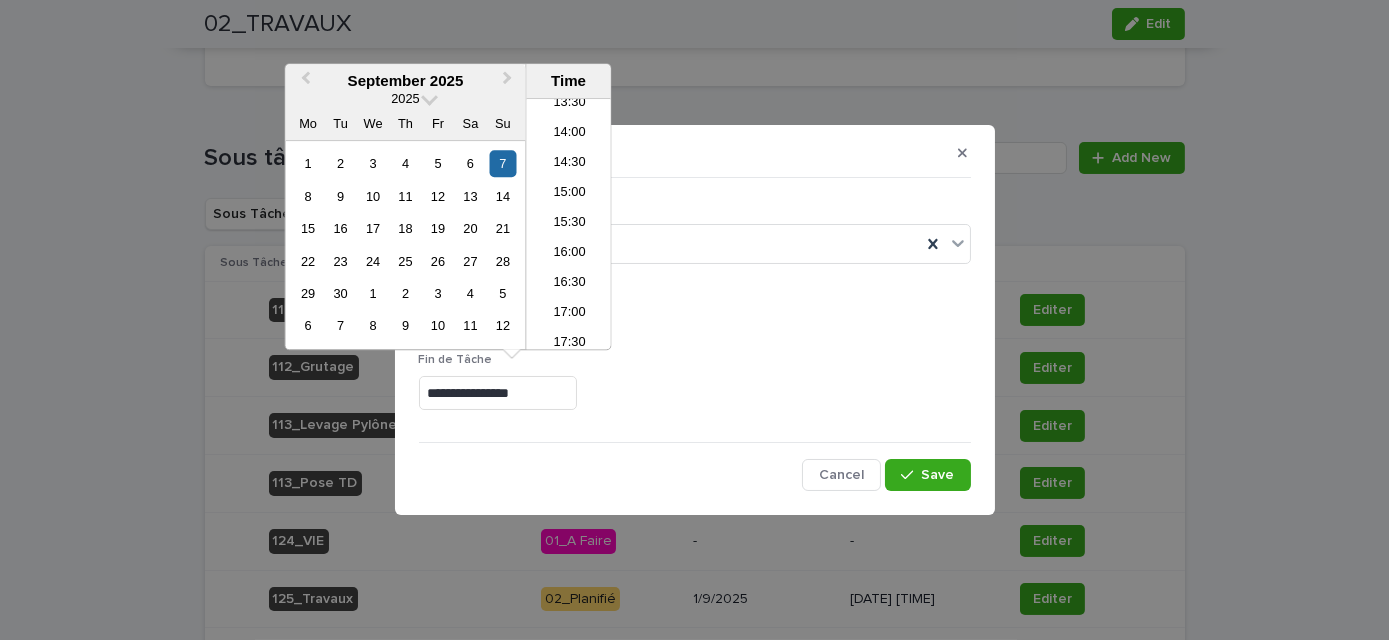 click on "**********" at bounding box center [695, 393] 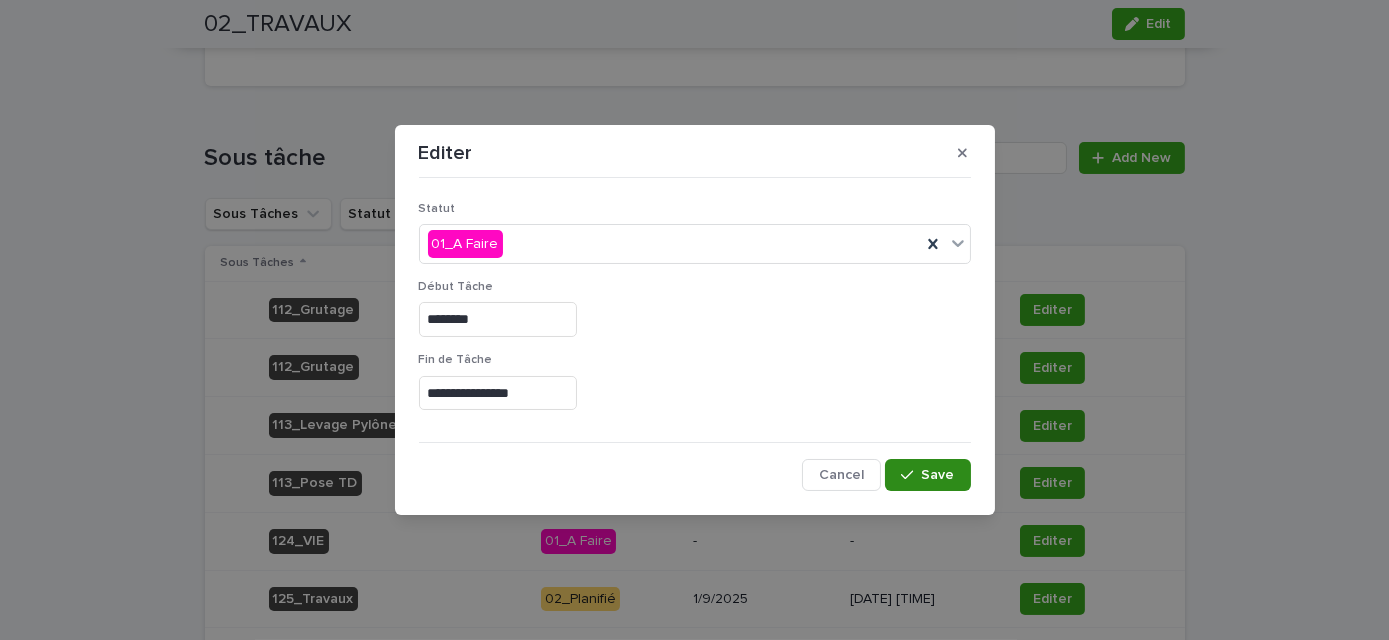 click on "Save" at bounding box center (938, 475) 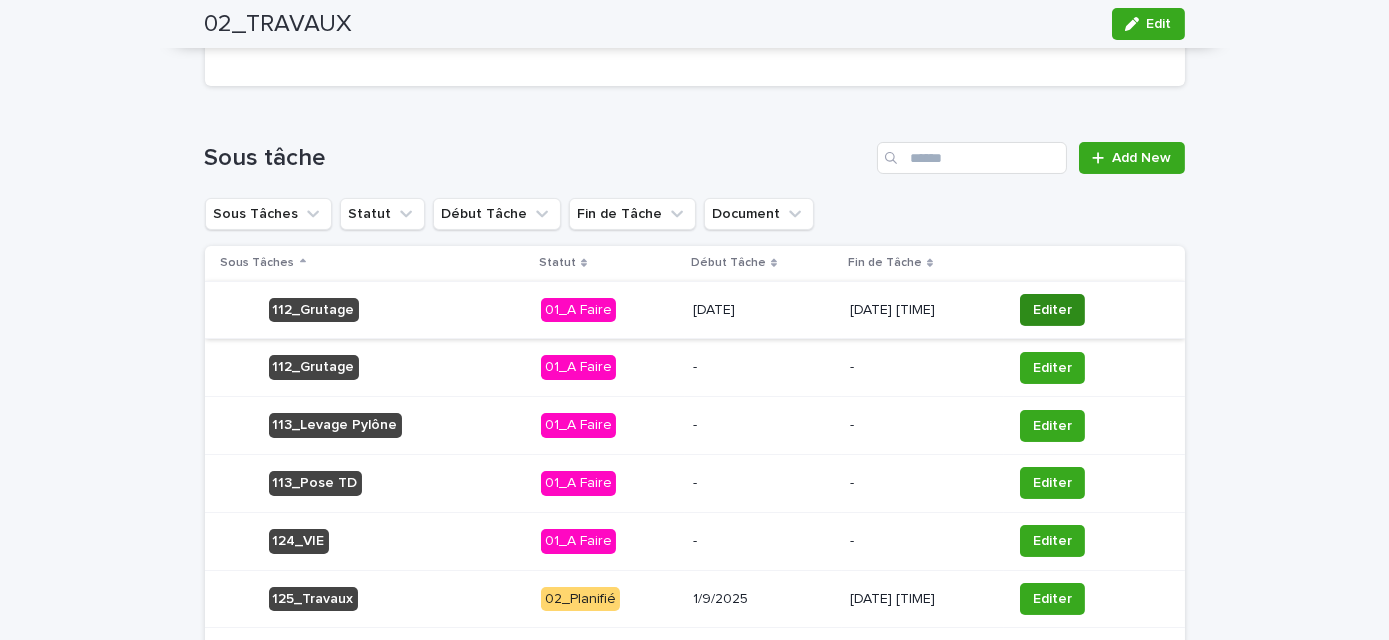 click on "Editer" at bounding box center [1052, 310] 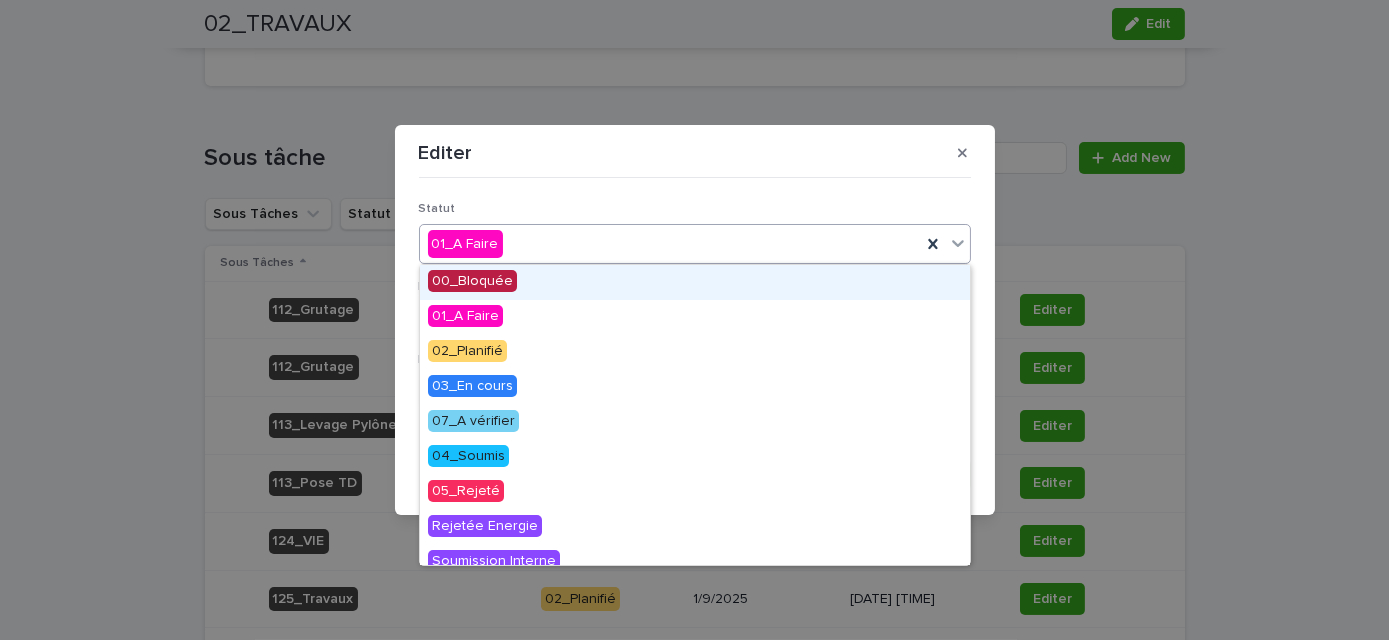 click on "01_A Faire" at bounding box center [670, 244] 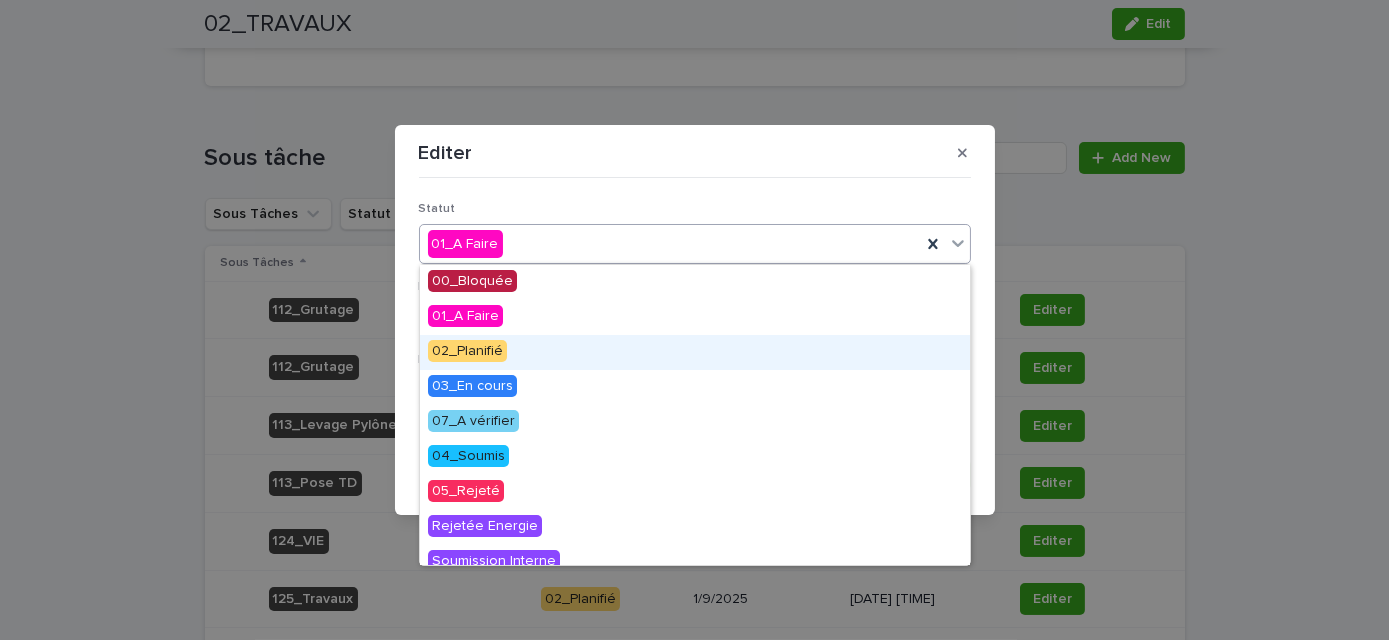 click on "02_Planifié" at bounding box center [467, 351] 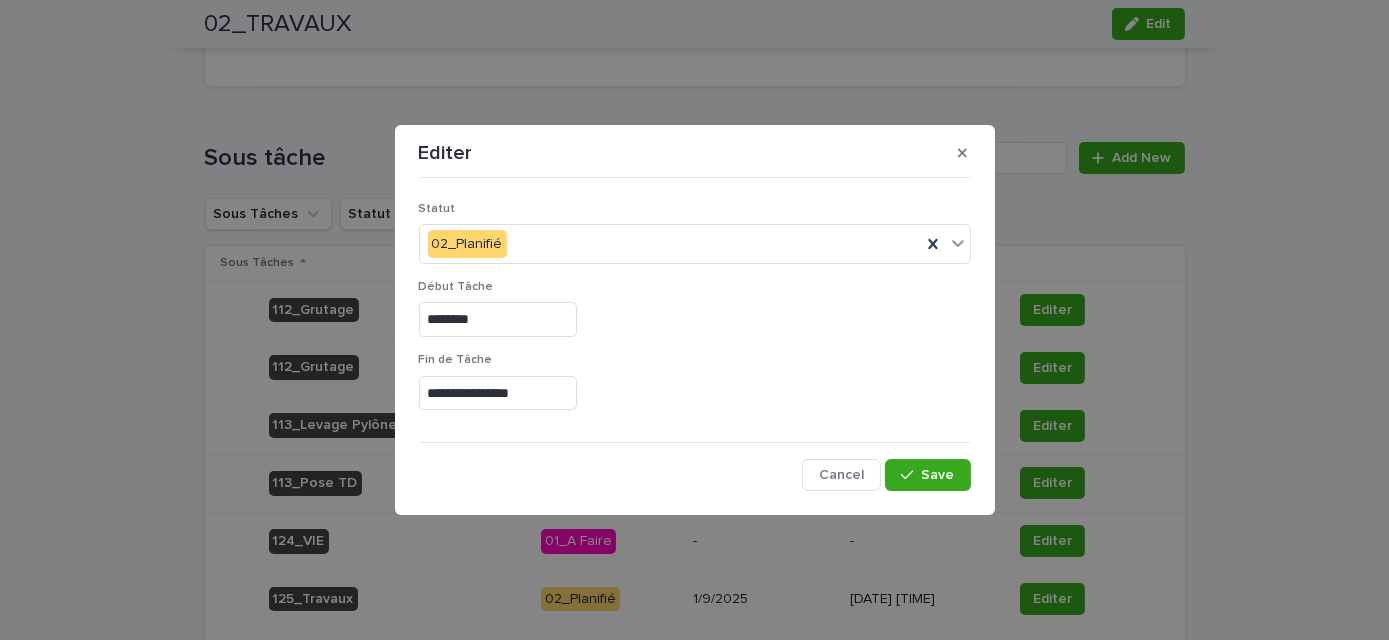 click on "**********" at bounding box center [695, 339] 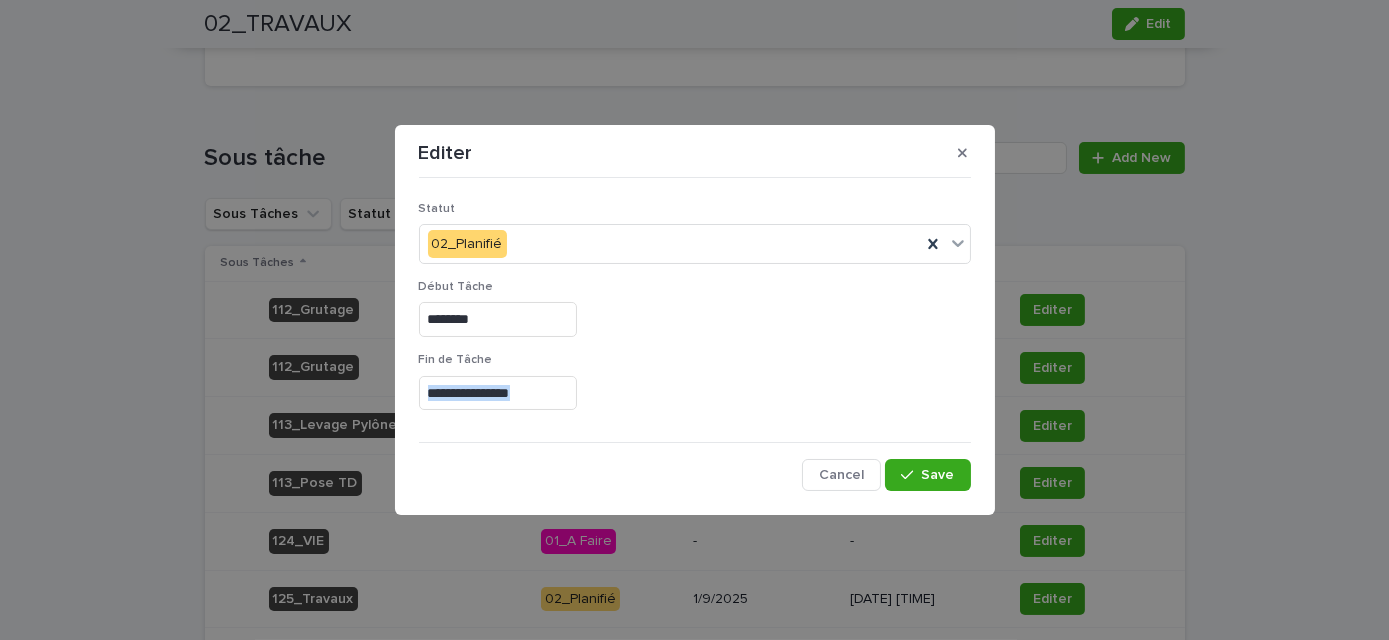 click on "**********" at bounding box center (695, 339) 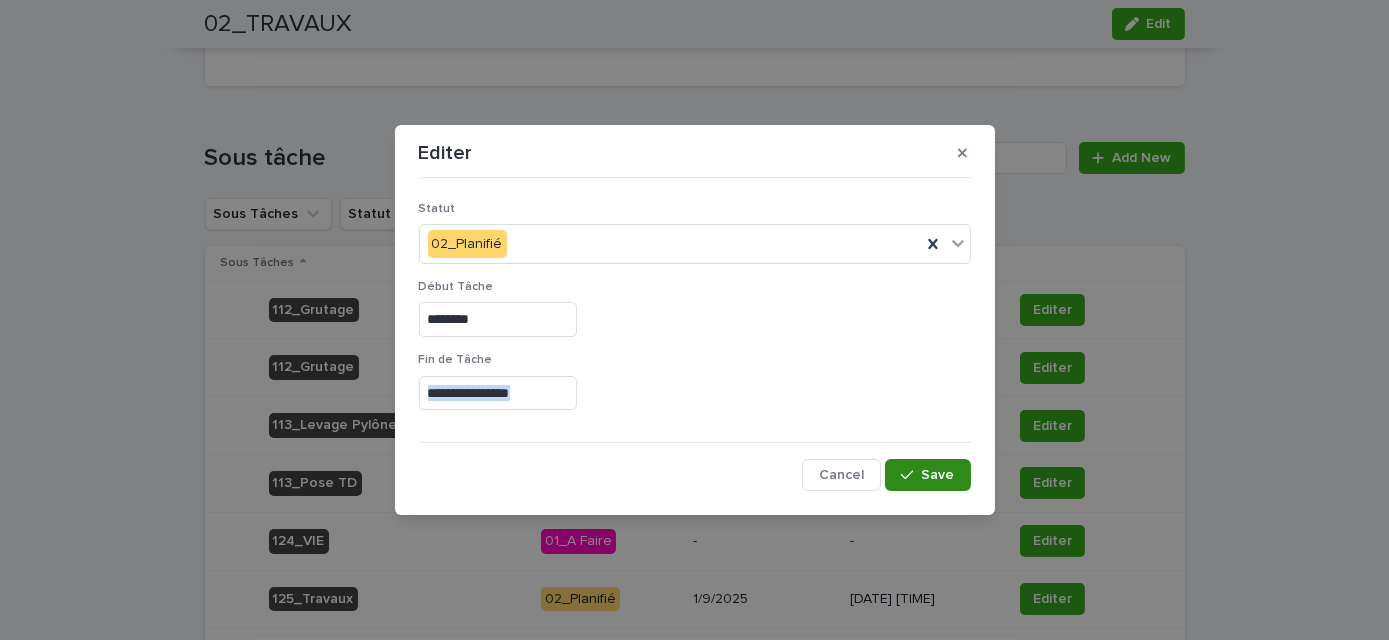 drag, startPoint x: 928, startPoint y: 450, endPoint x: 922, endPoint y: 460, distance: 11.661903 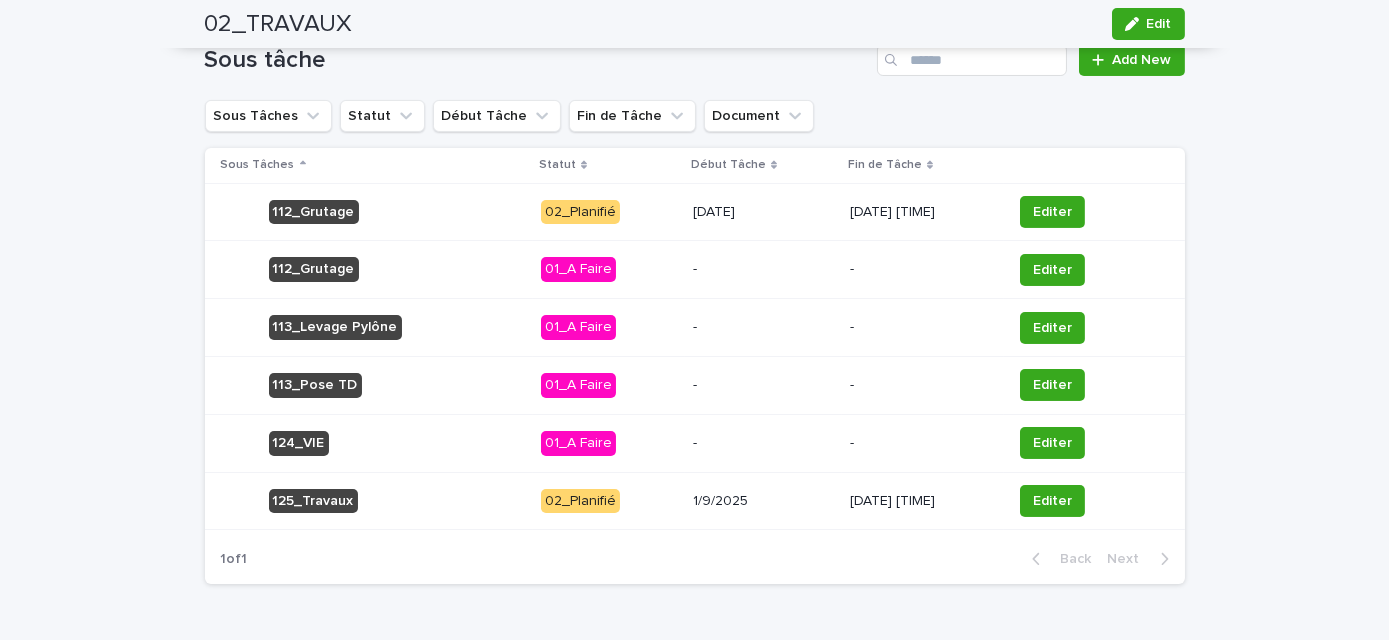 scroll, scrollTop: 457, scrollLeft: 0, axis: vertical 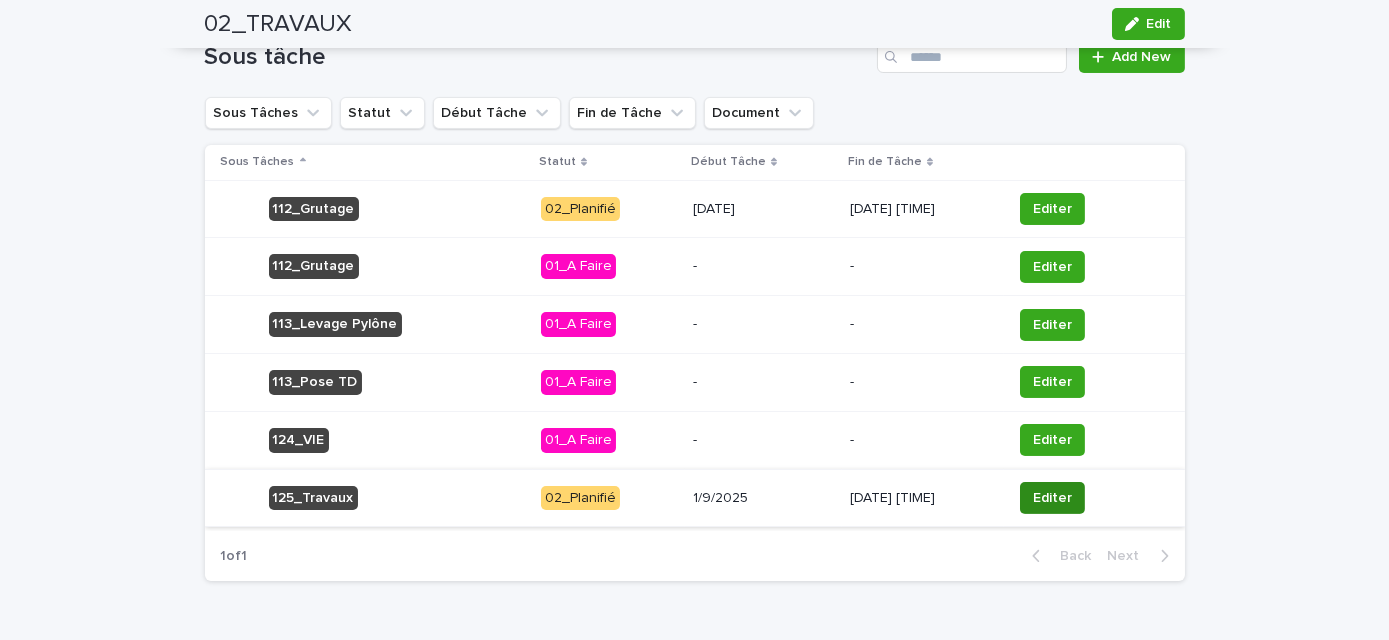click on "Editer" at bounding box center [1052, 498] 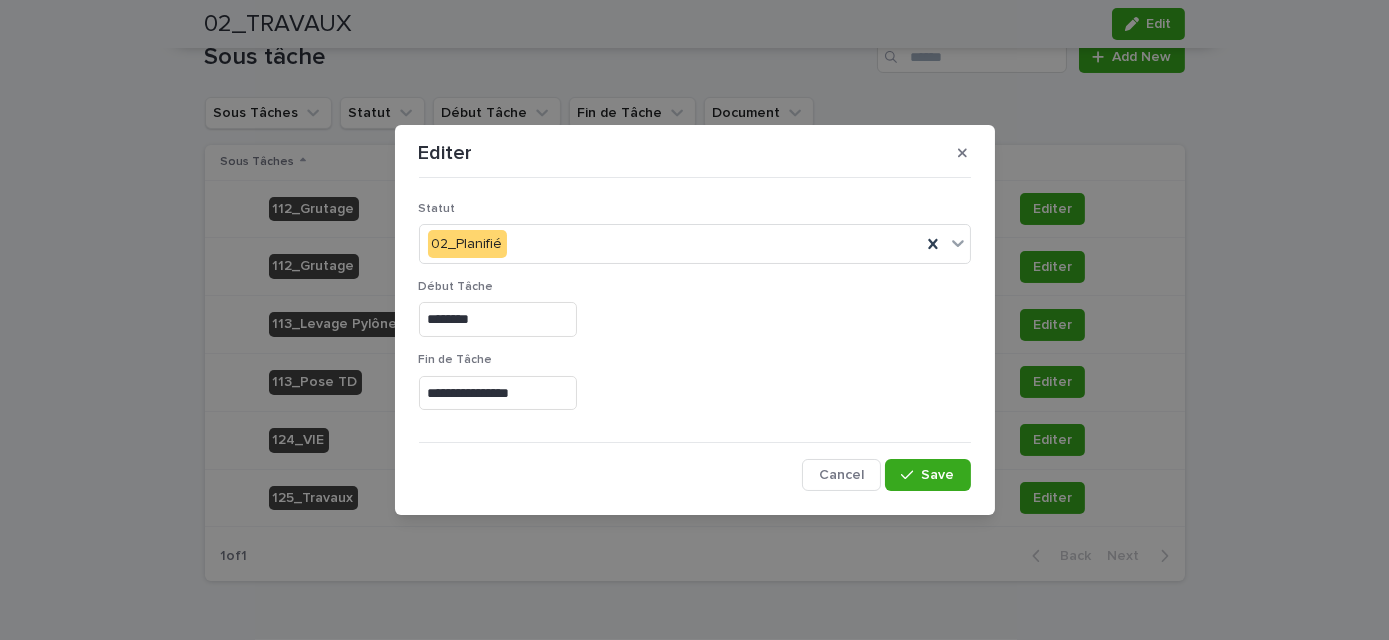 click on "**********" at bounding box center [498, 393] 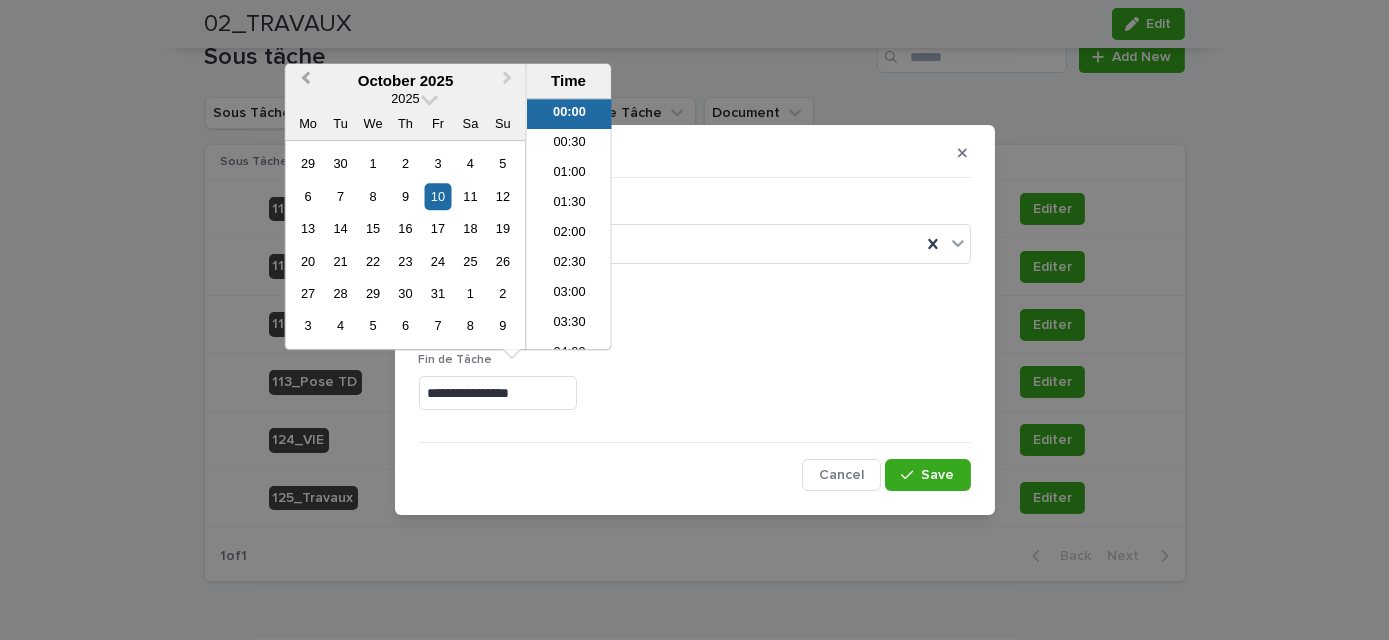click on "Previous Month" at bounding box center [305, 81] 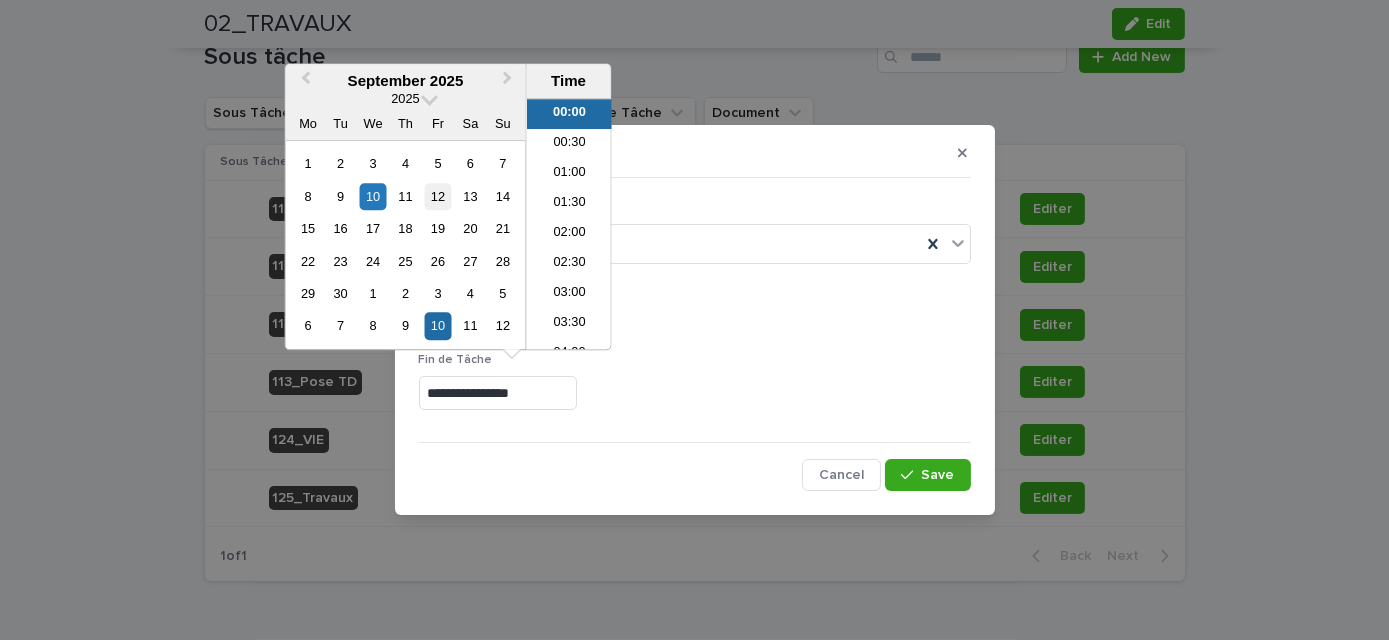 click on "12" at bounding box center (437, 196) 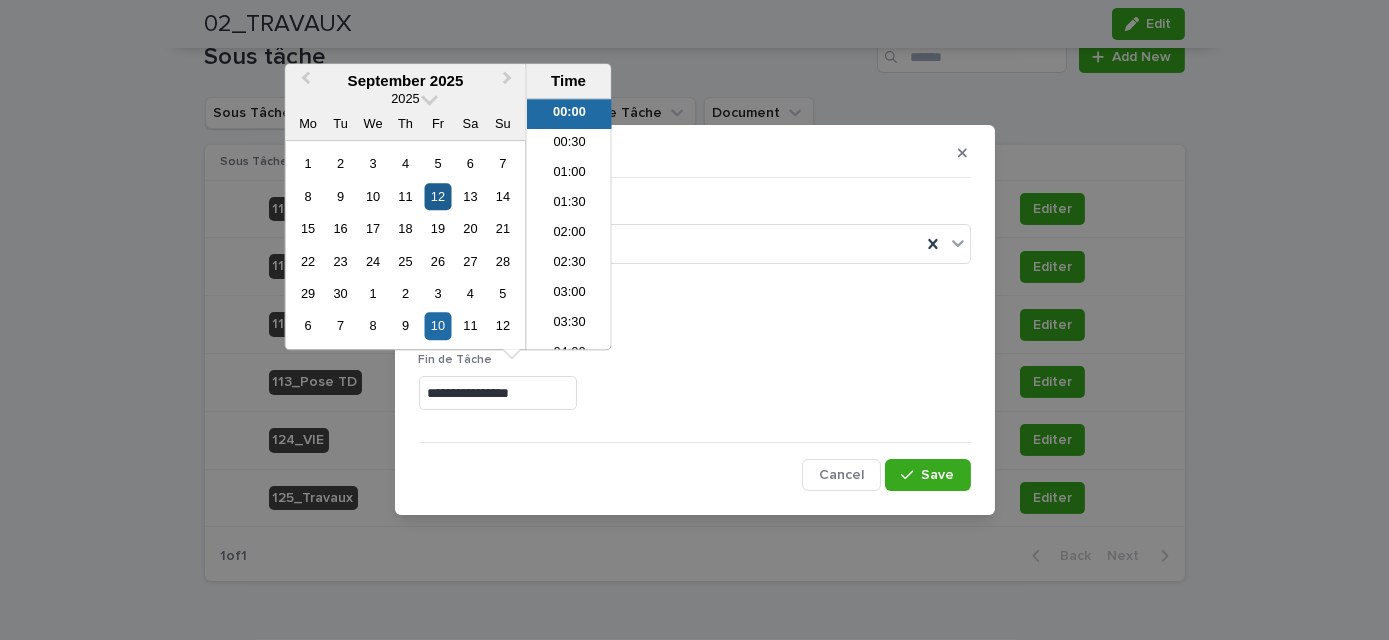 type on "**********" 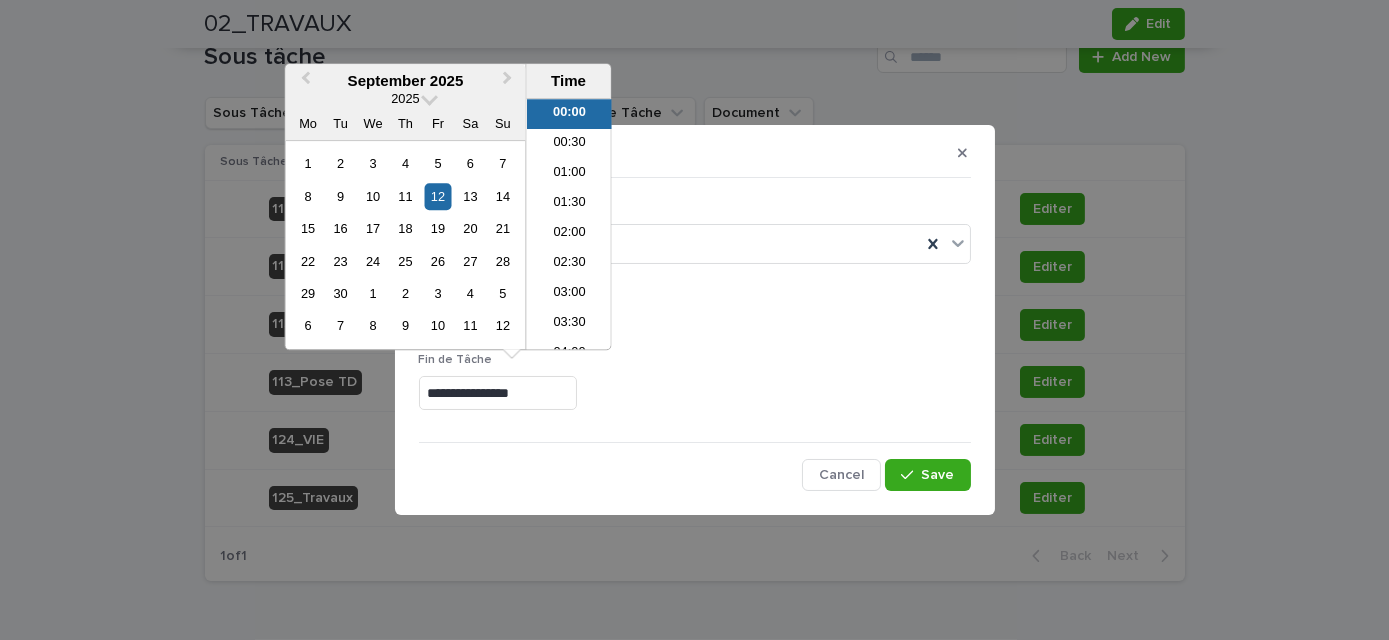 click on "**********" at bounding box center [695, 393] 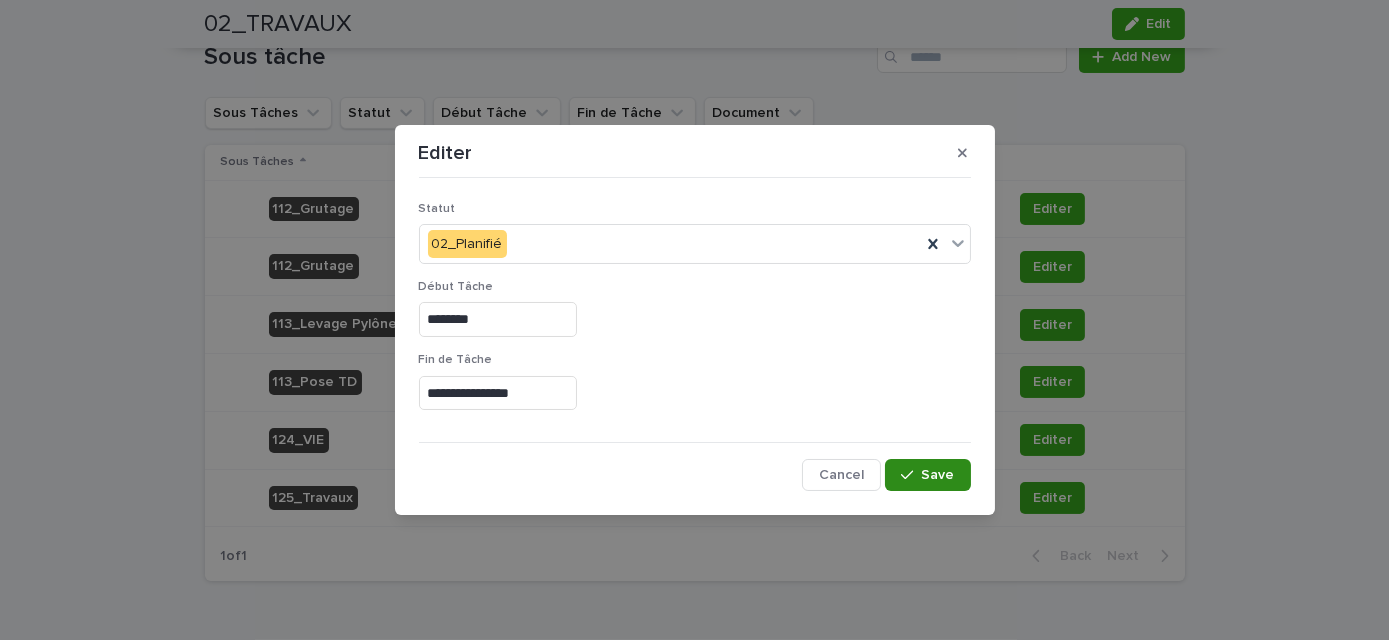 click on "Save" at bounding box center (927, 475) 